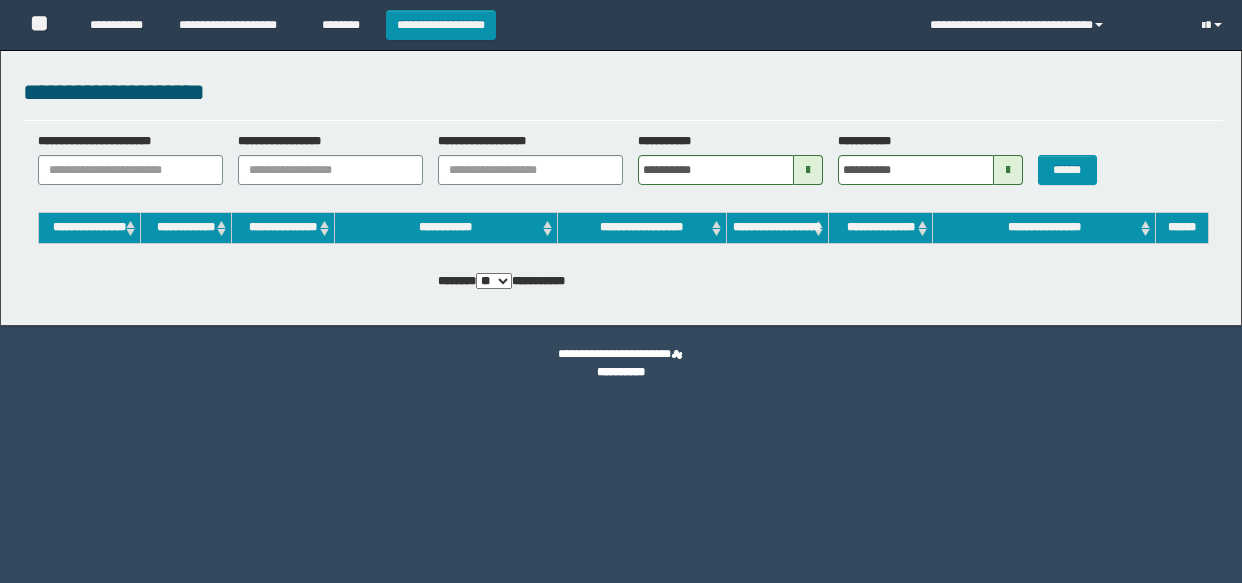 scroll, scrollTop: 0, scrollLeft: 0, axis: both 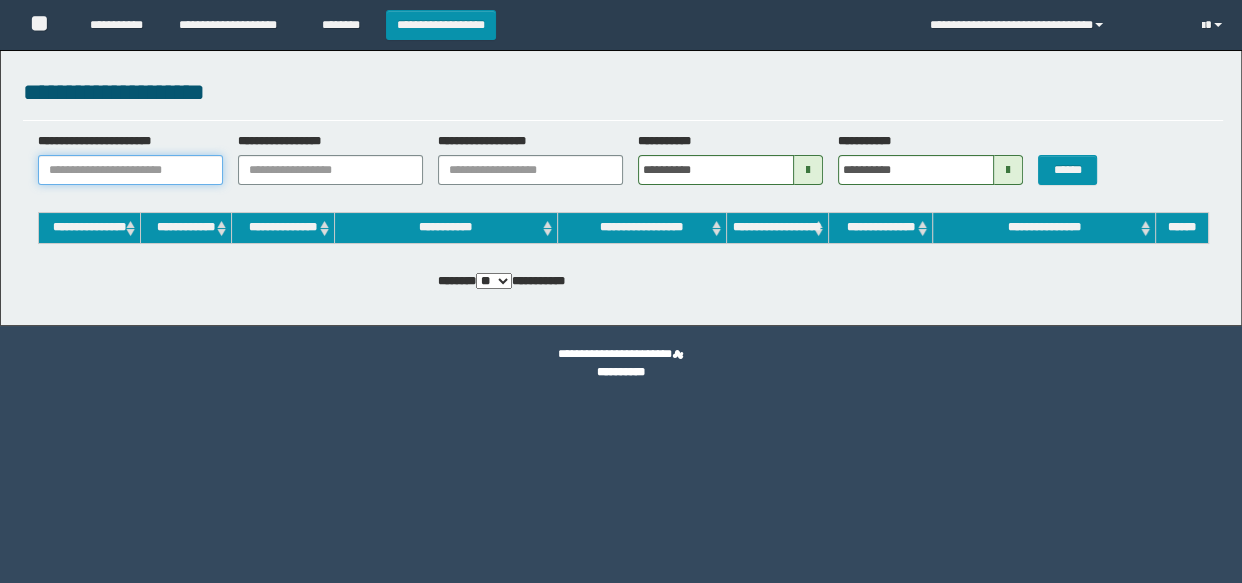 click on "**********" at bounding box center [130, 170] 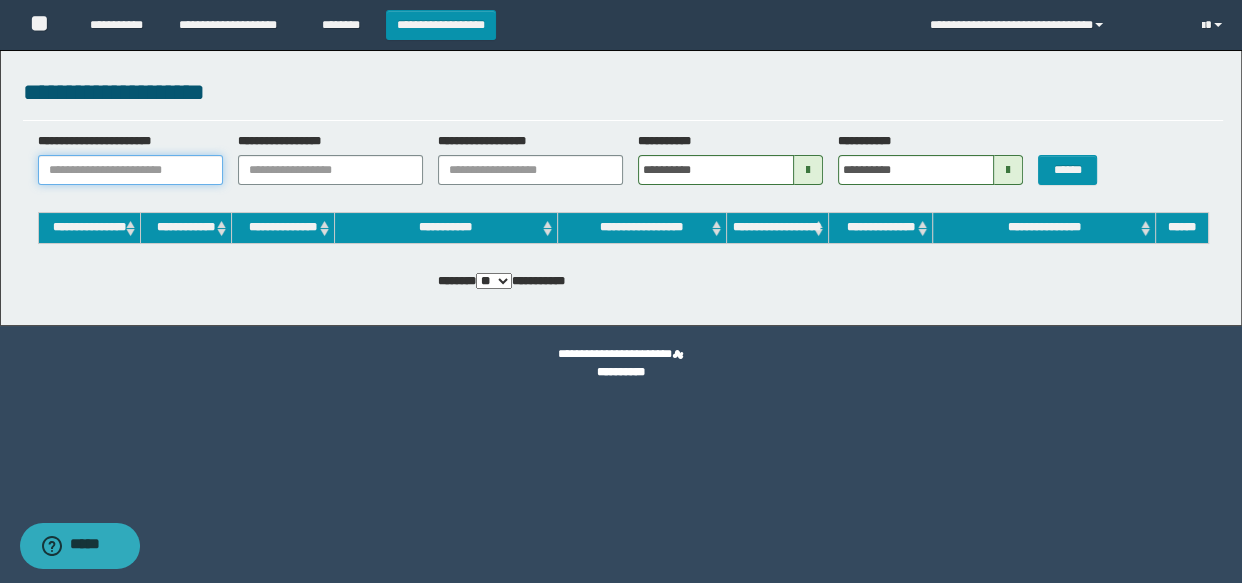 paste on "**********" 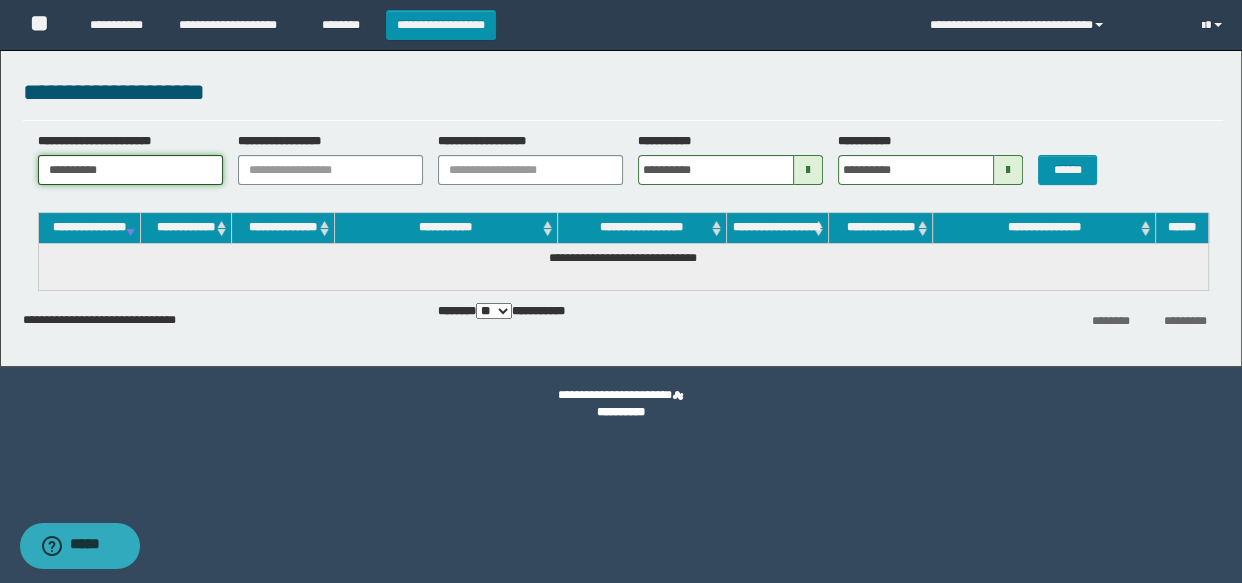 click on "**********" at bounding box center [130, 170] 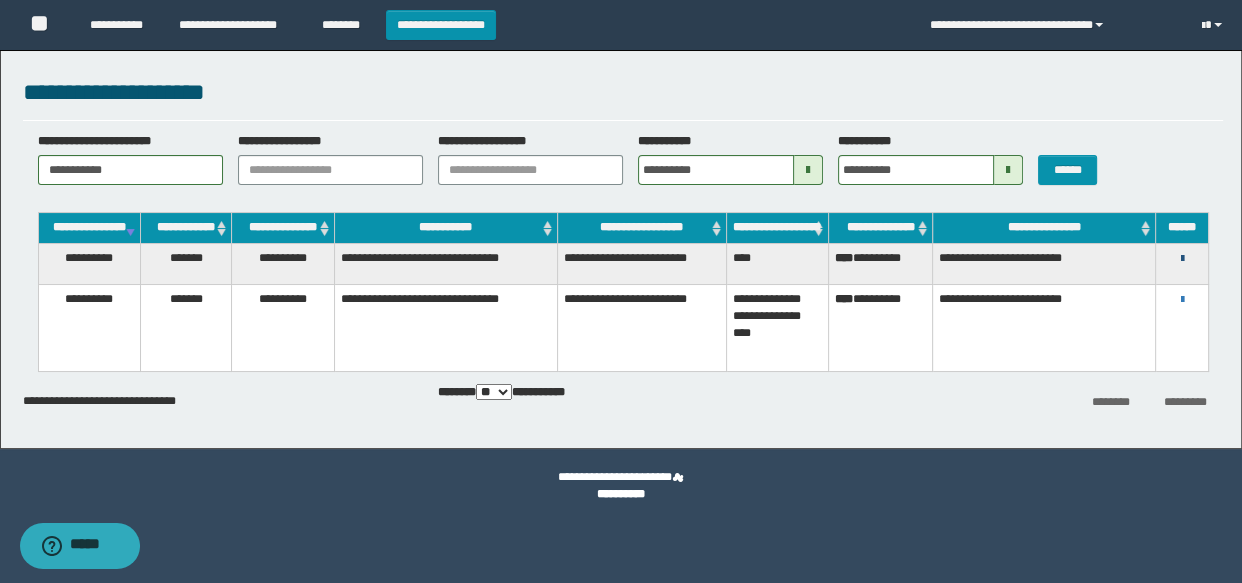click at bounding box center [1181, 259] 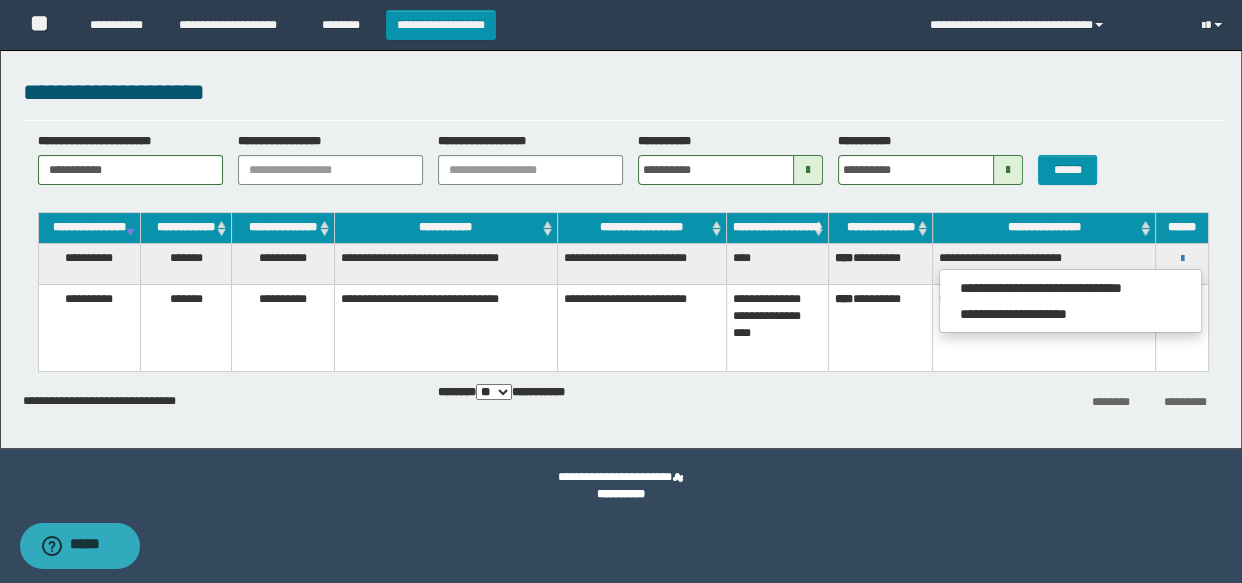 click on "******** *********" at bounding box center (1023, 401) 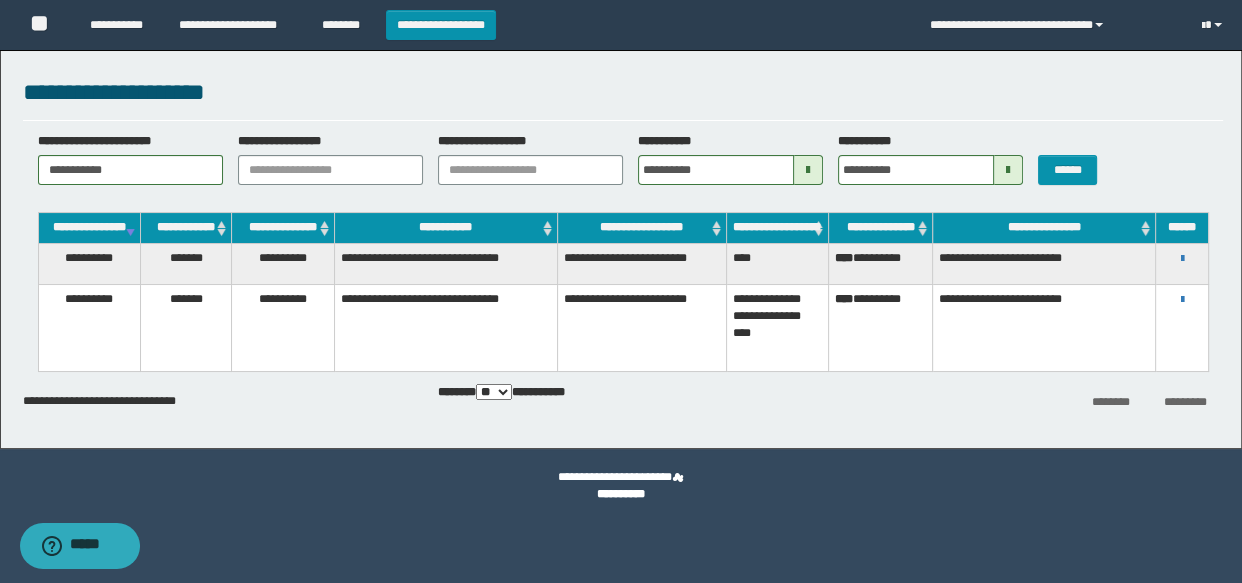 click on "**********" at bounding box center (1182, 299) 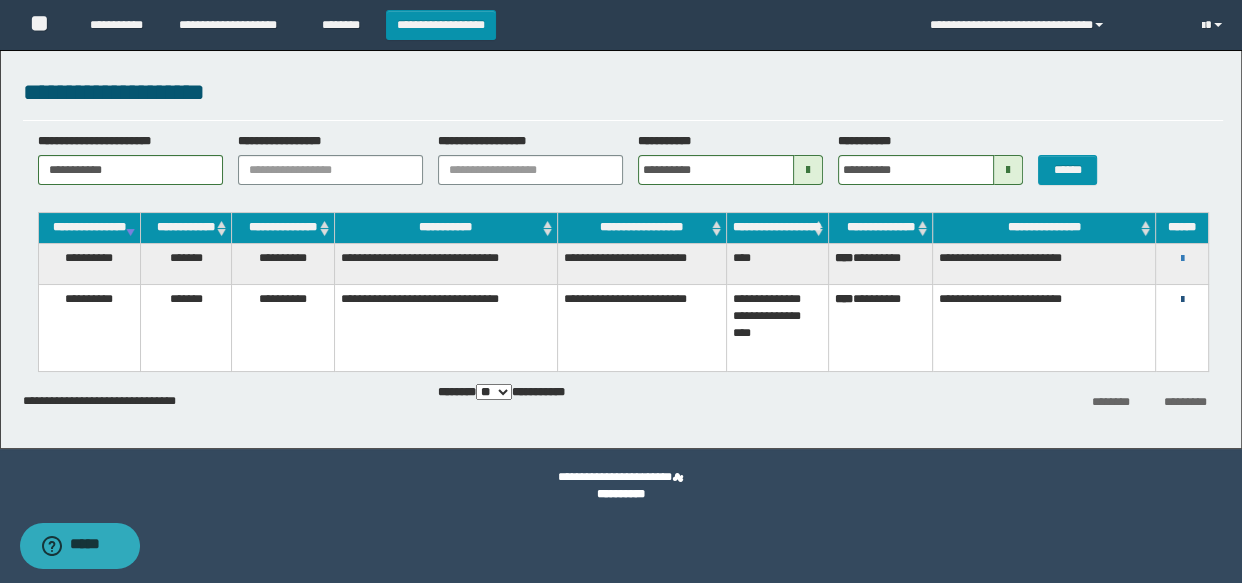 drag, startPoint x: 1182, startPoint y: 318, endPoint x: 1050, endPoint y: 329, distance: 132.45753 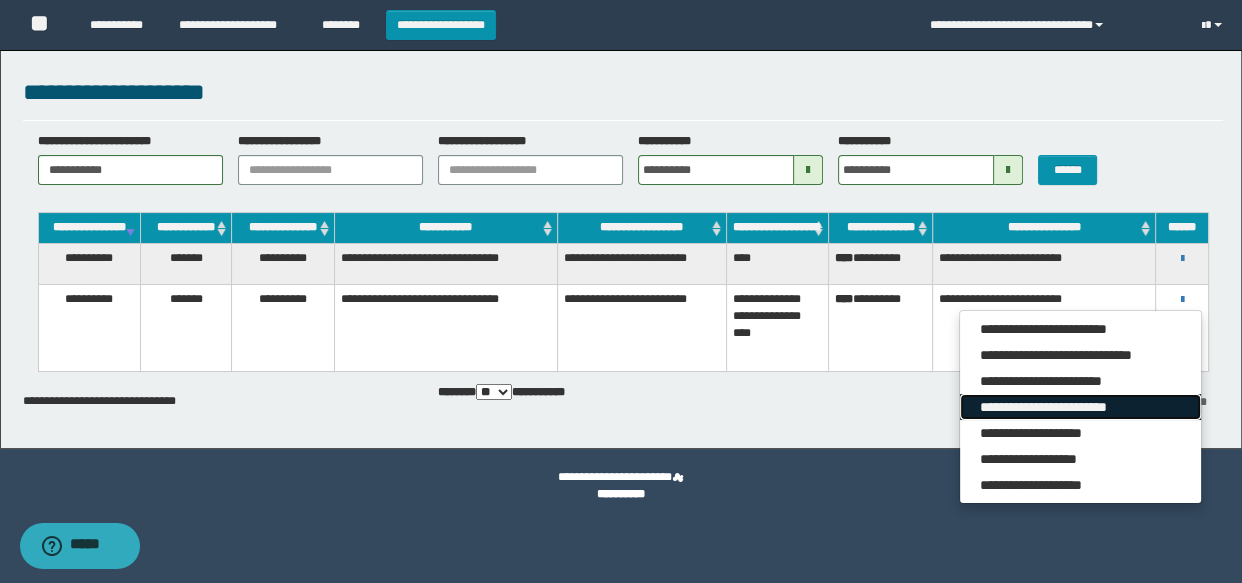 click on "**********" at bounding box center (1080, 407) 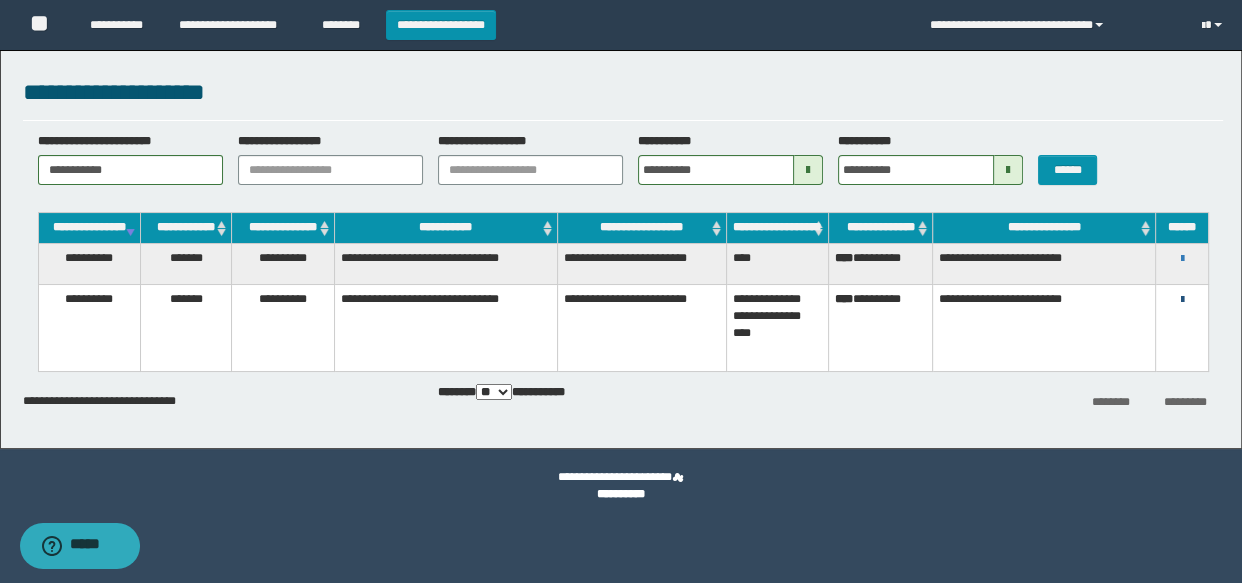 click at bounding box center (1181, 300) 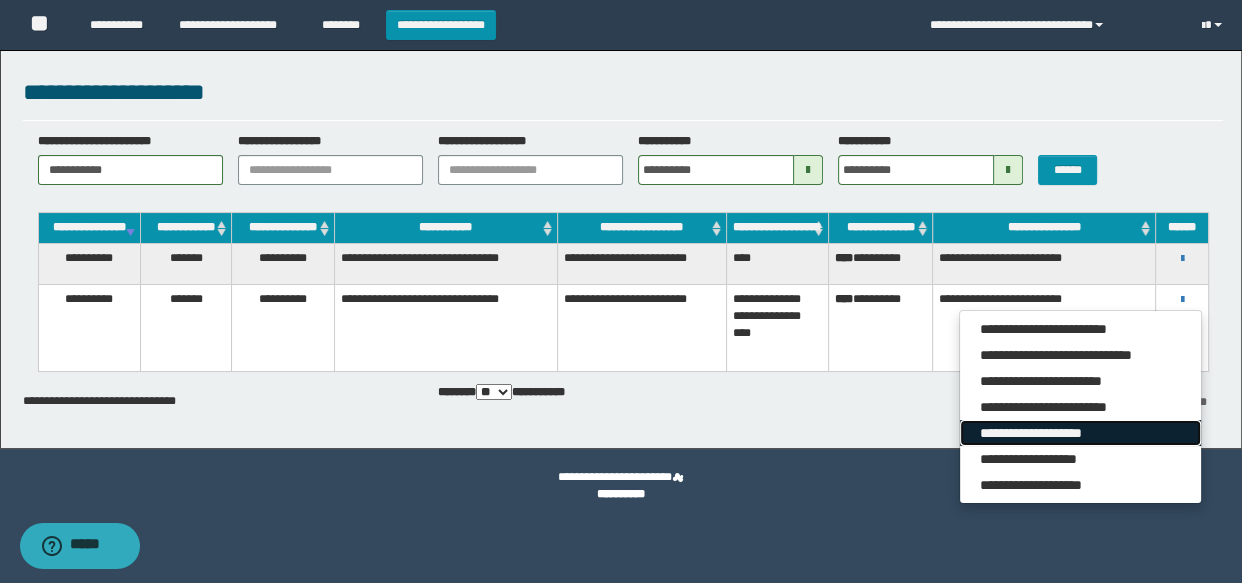 click on "**********" at bounding box center [1080, 433] 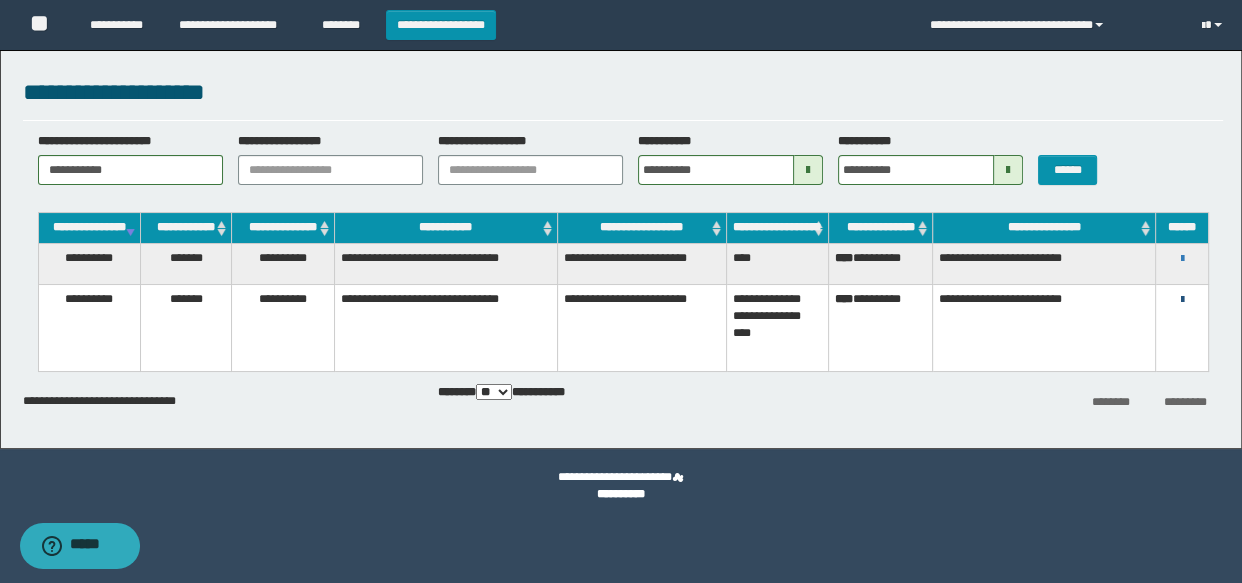 click at bounding box center (1181, 300) 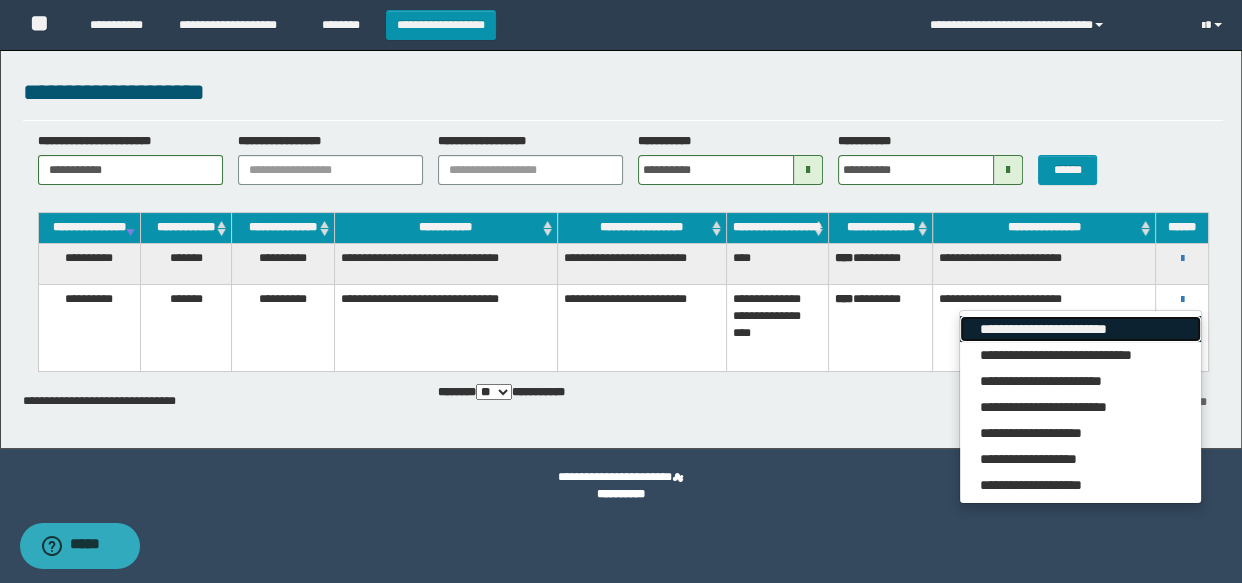 click on "**********" at bounding box center [1080, 329] 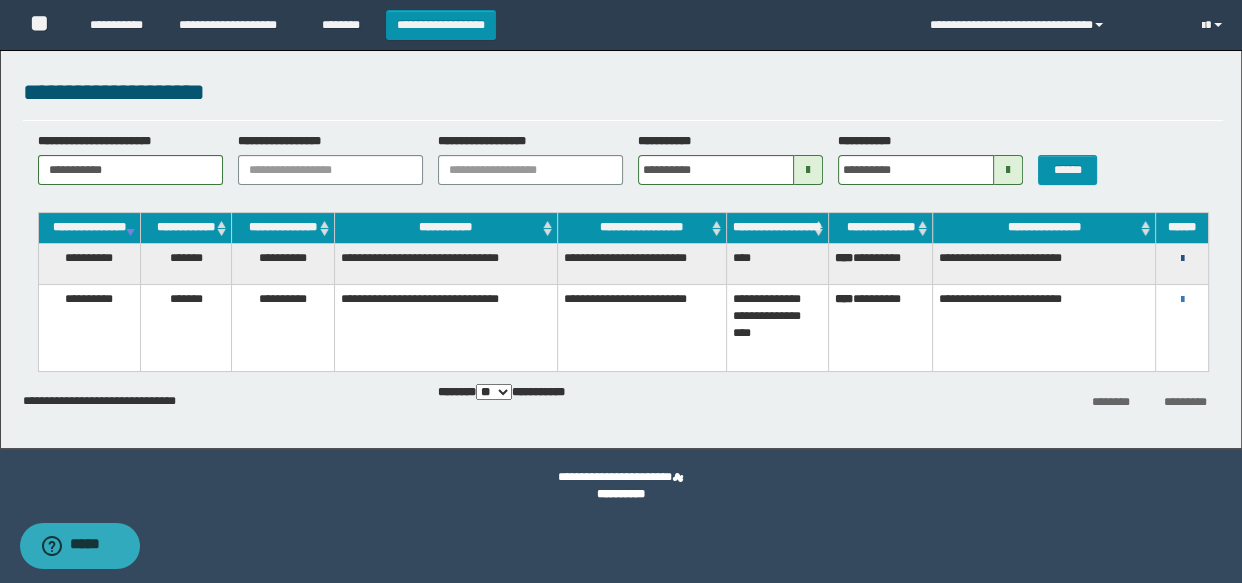 click at bounding box center [1181, 259] 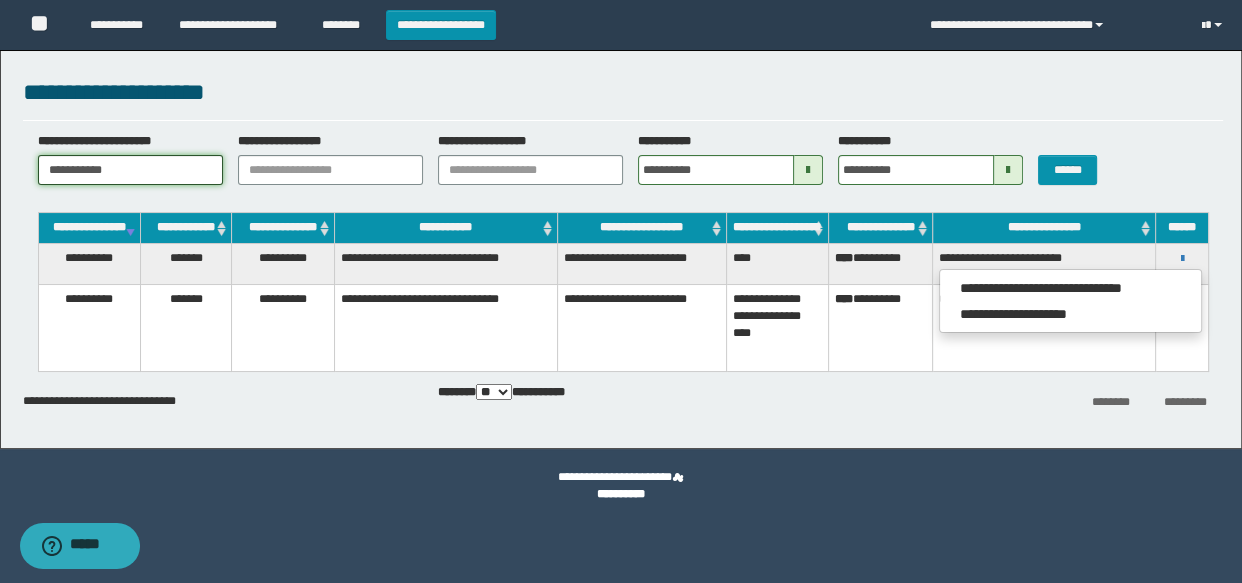 click on "**********" at bounding box center [130, 170] 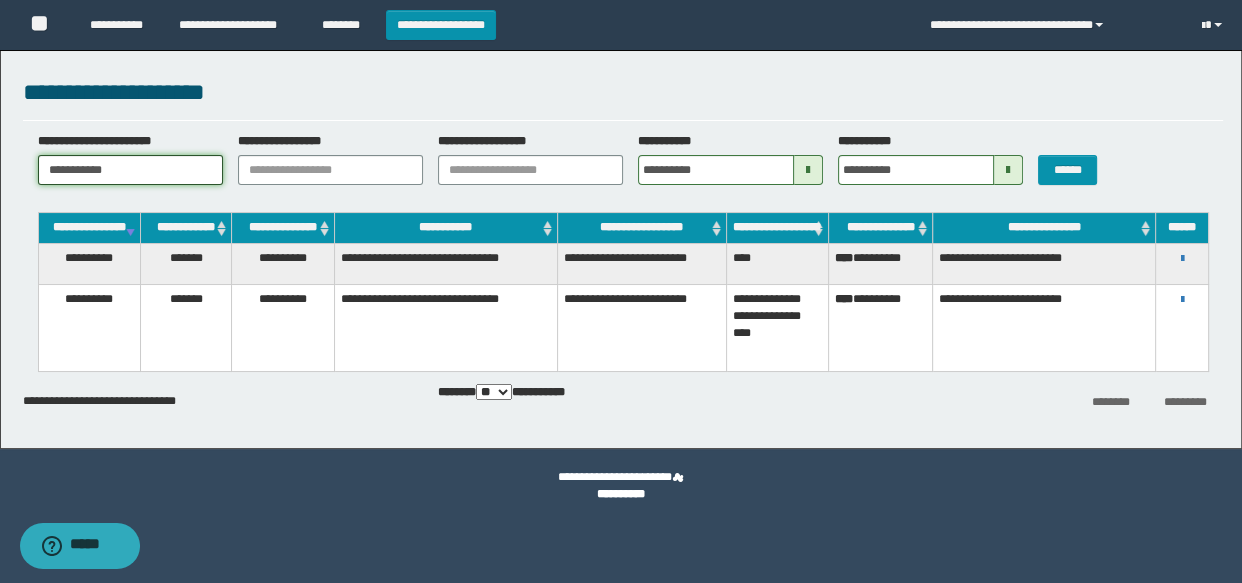 click on "**********" at bounding box center (130, 170) 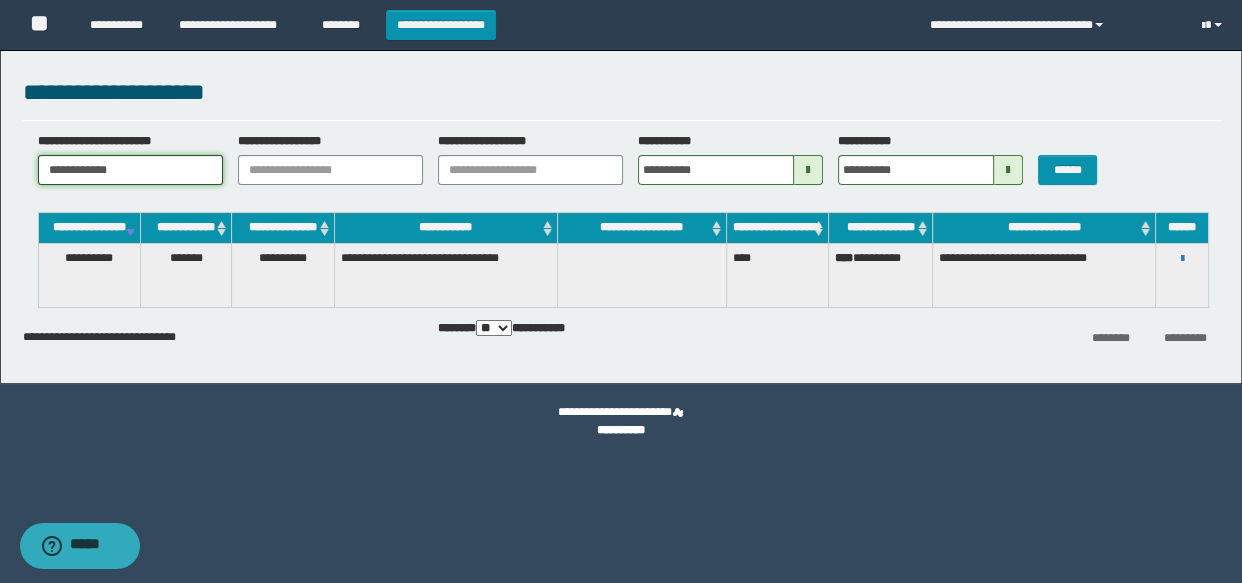 click on "**********" at bounding box center (130, 170) 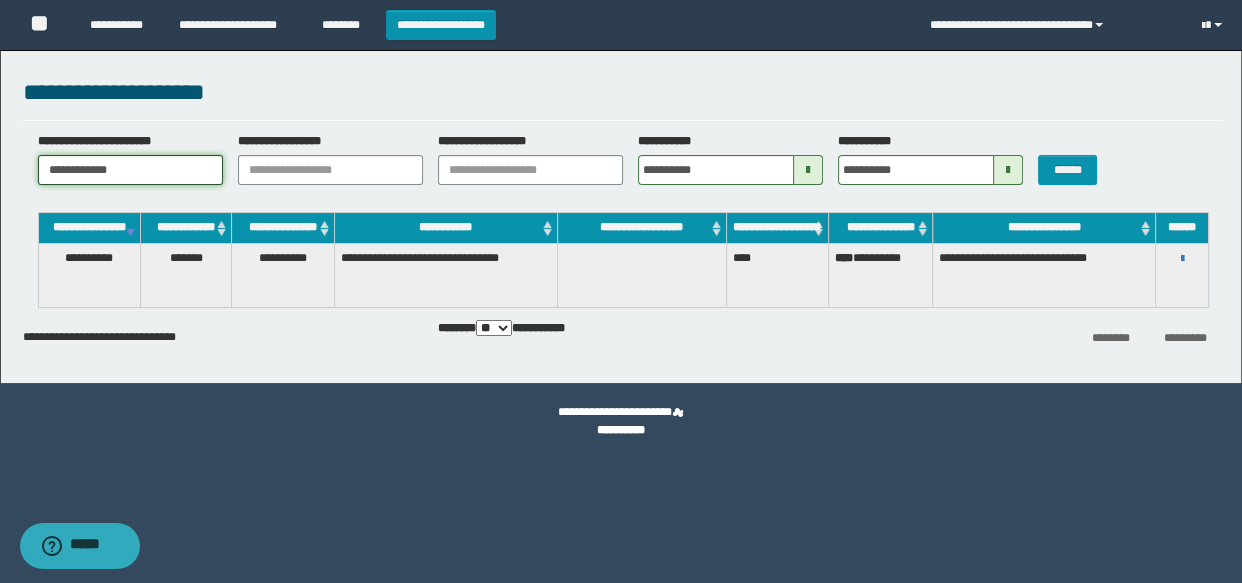 click on "**********" at bounding box center (130, 170) 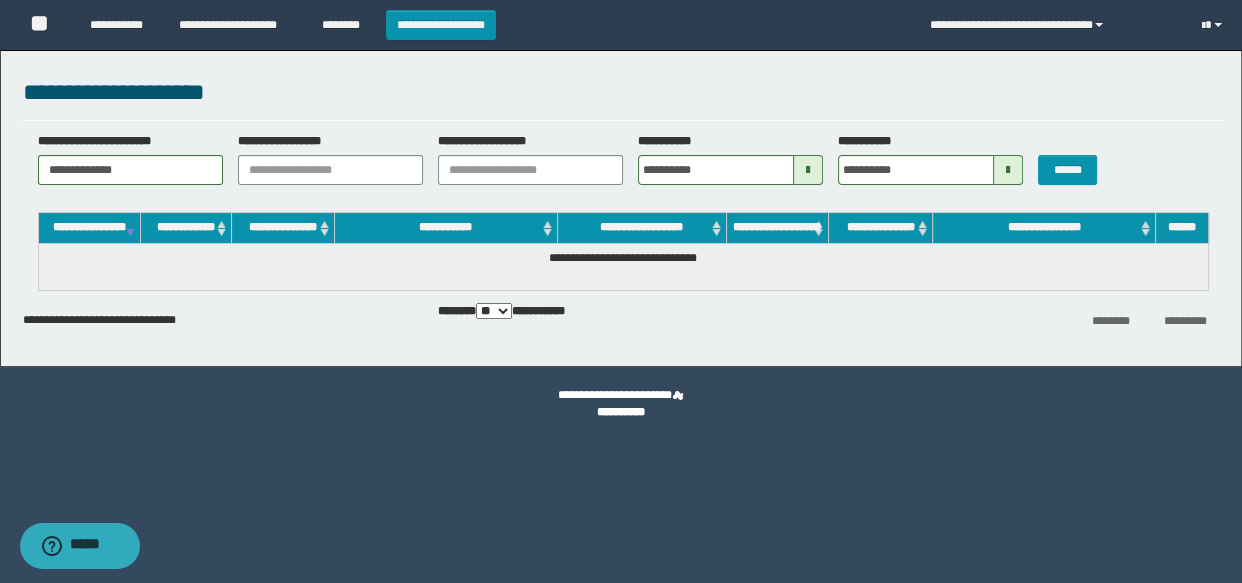 click on "**********" at bounding box center (323, 159) 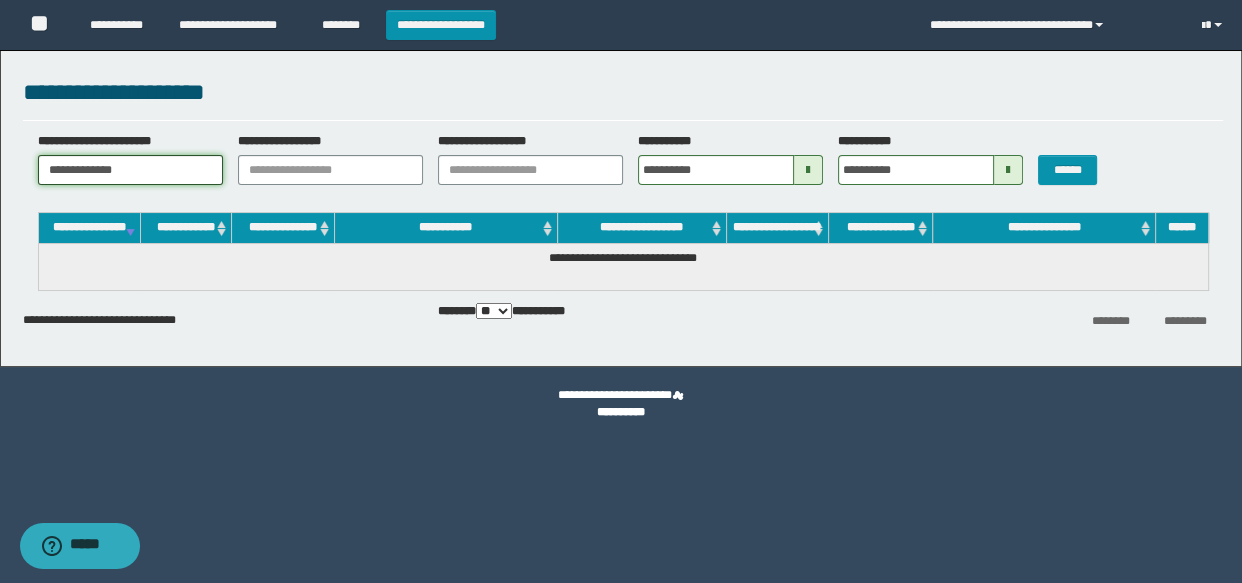 click on "**********" at bounding box center [130, 170] 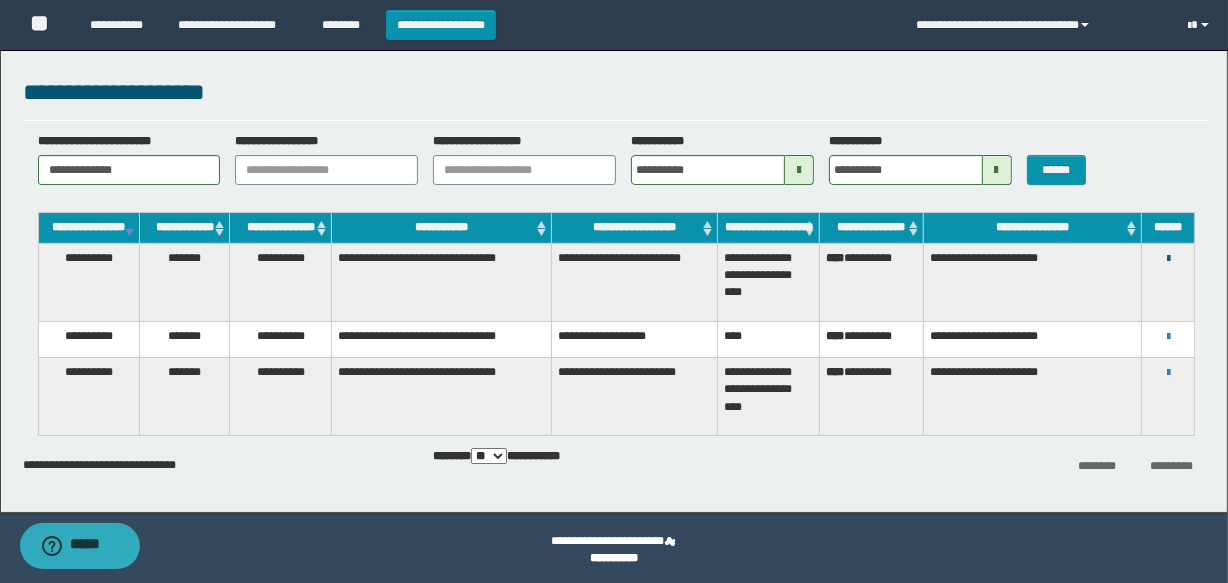 click at bounding box center [1168, 259] 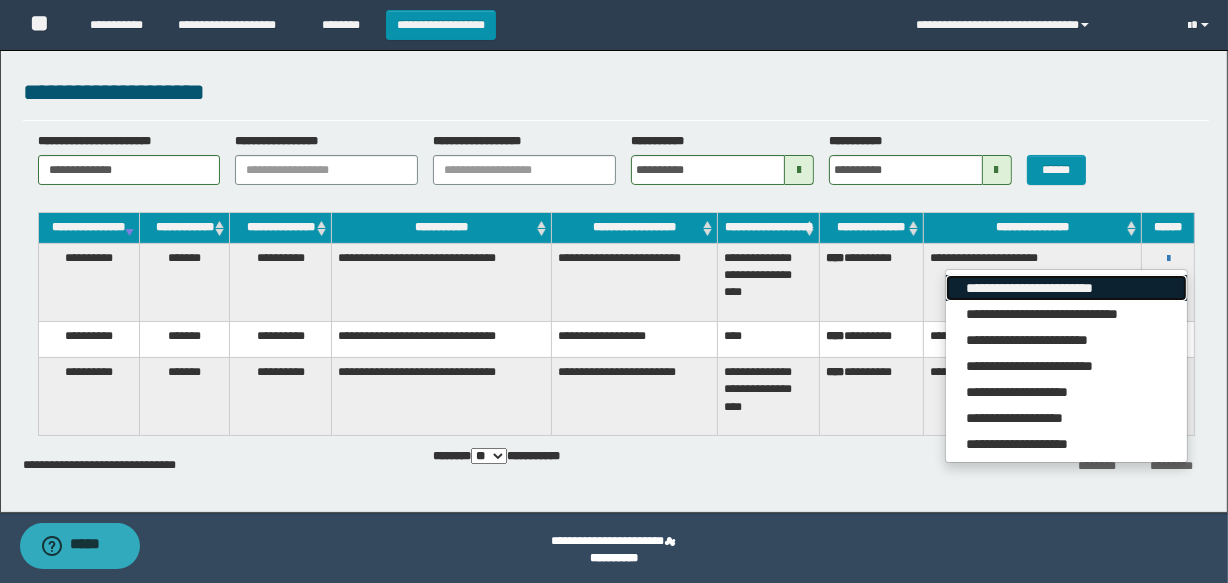 click on "**********" at bounding box center (1066, 288) 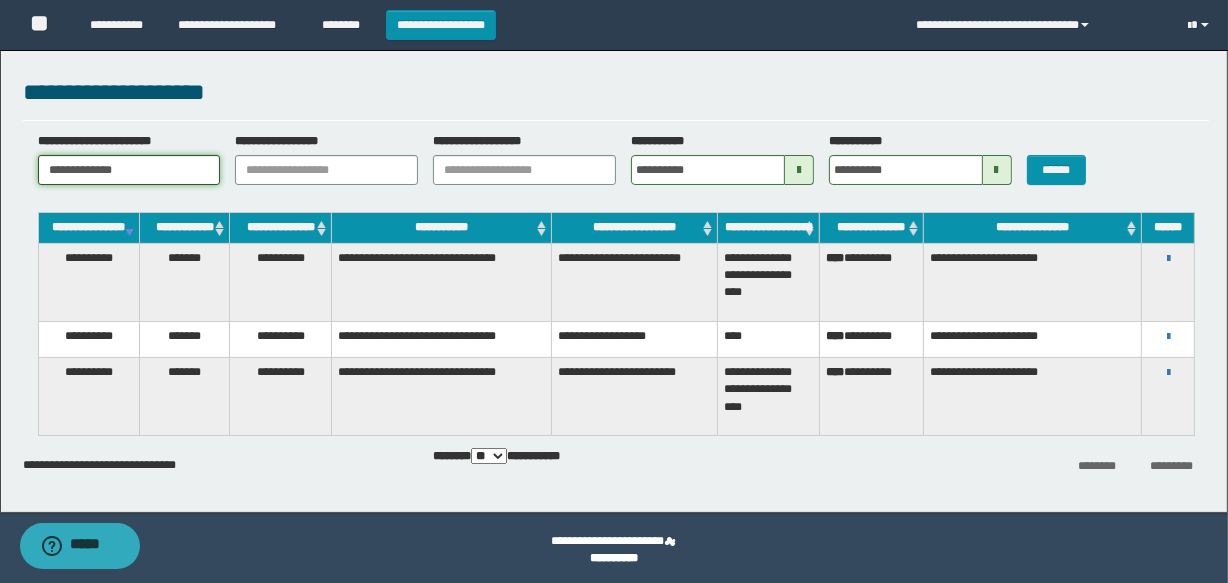 click on "**********" at bounding box center [129, 170] 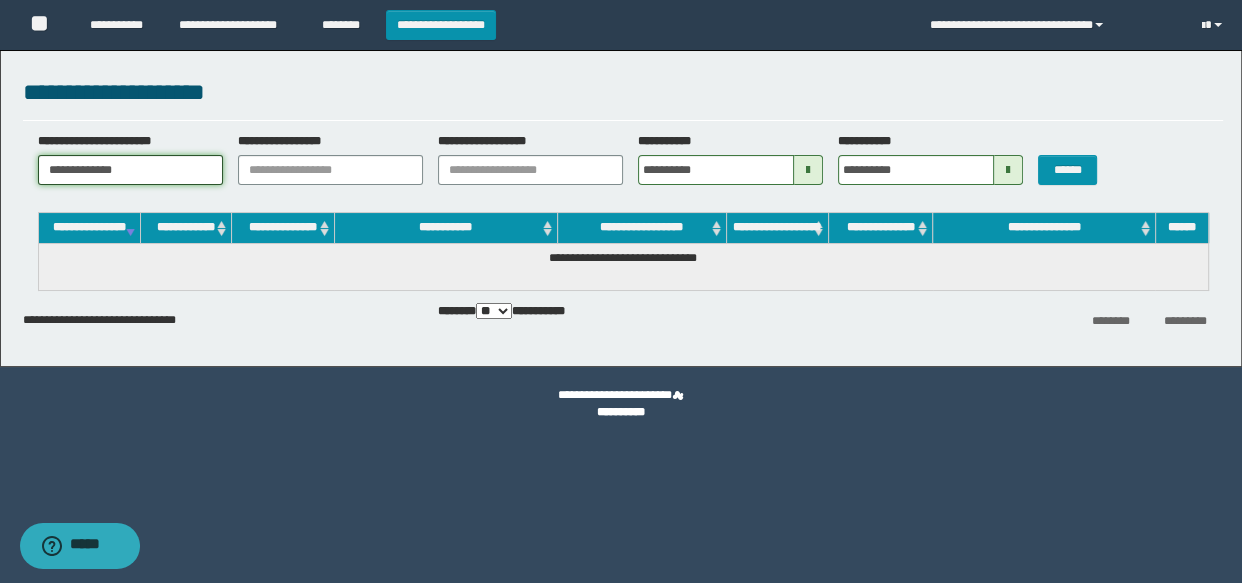 drag, startPoint x: 111, startPoint y: 160, endPoint x: 225, endPoint y: 159, distance: 114.00439 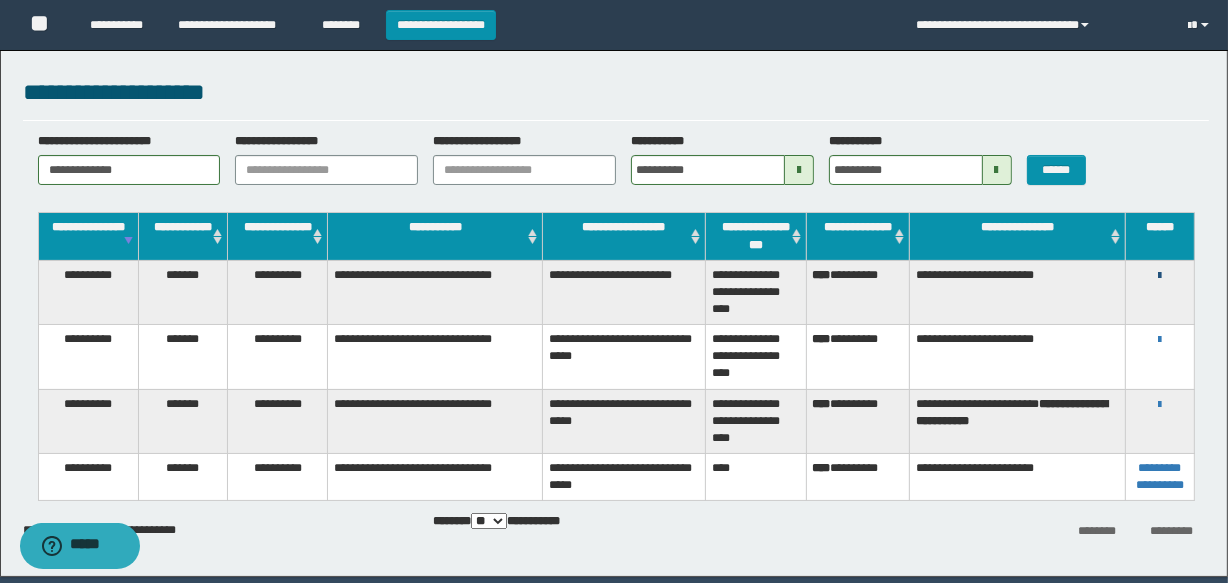click at bounding box center (1159, 276) 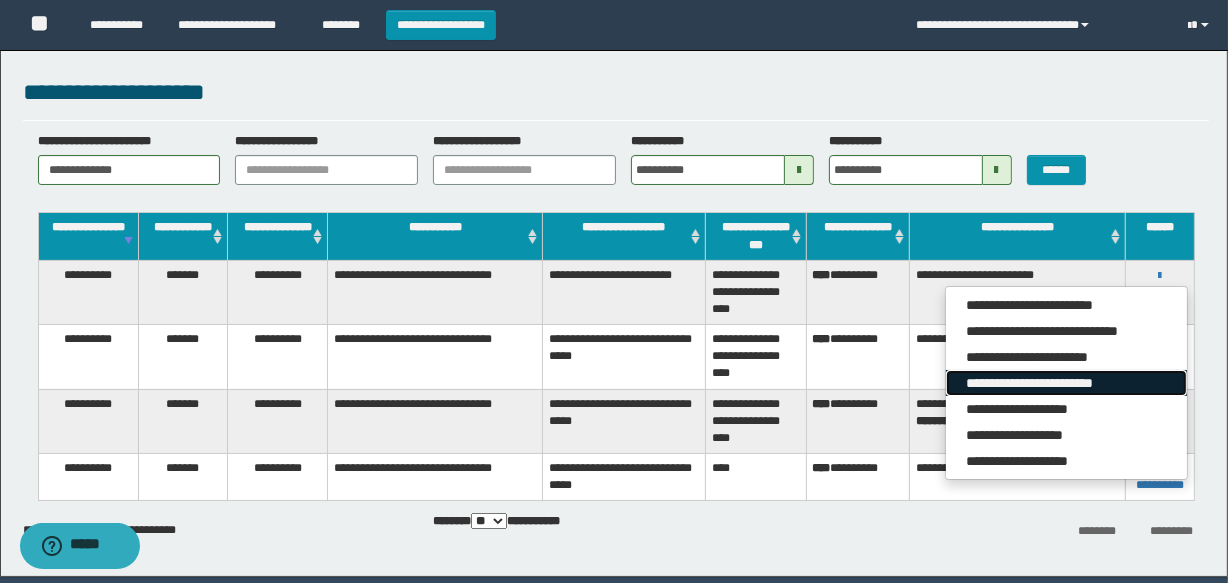 click on "**********" at bounding box center (1066, 383) 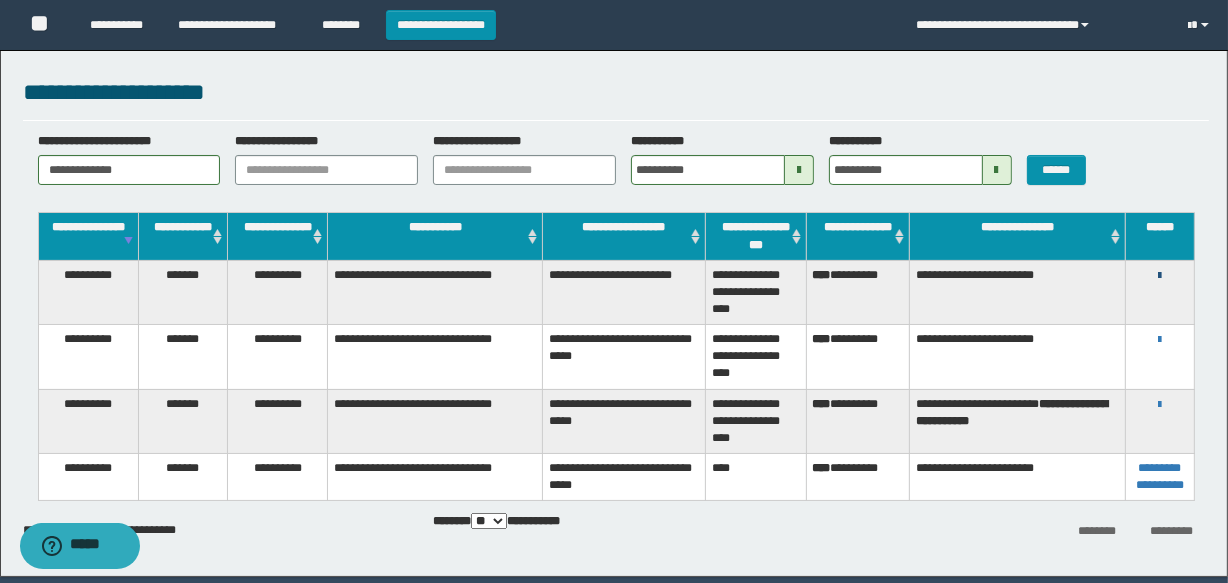 click at bounding box center [1159, 276] 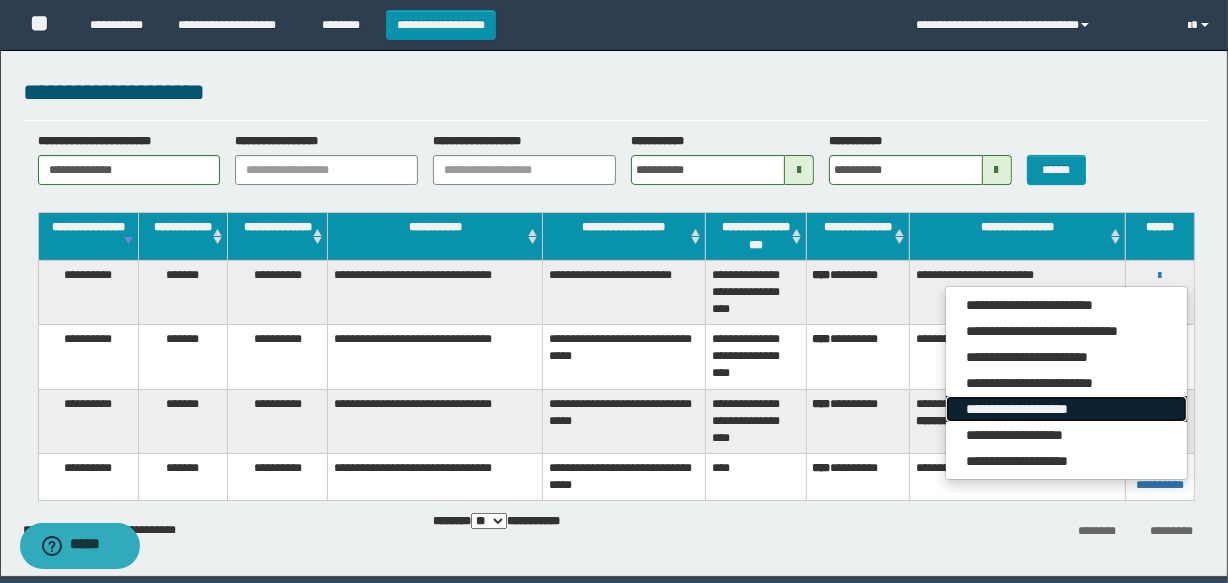 click on "**********" at bounding box center (1066, 409) 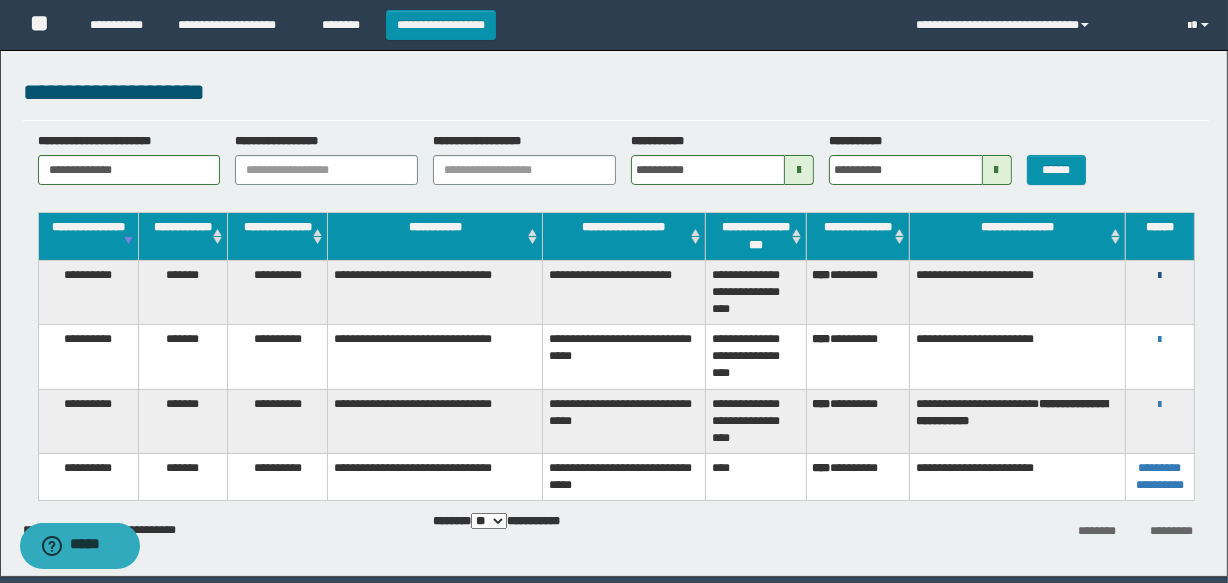 click at bounding box center (1159, 276) 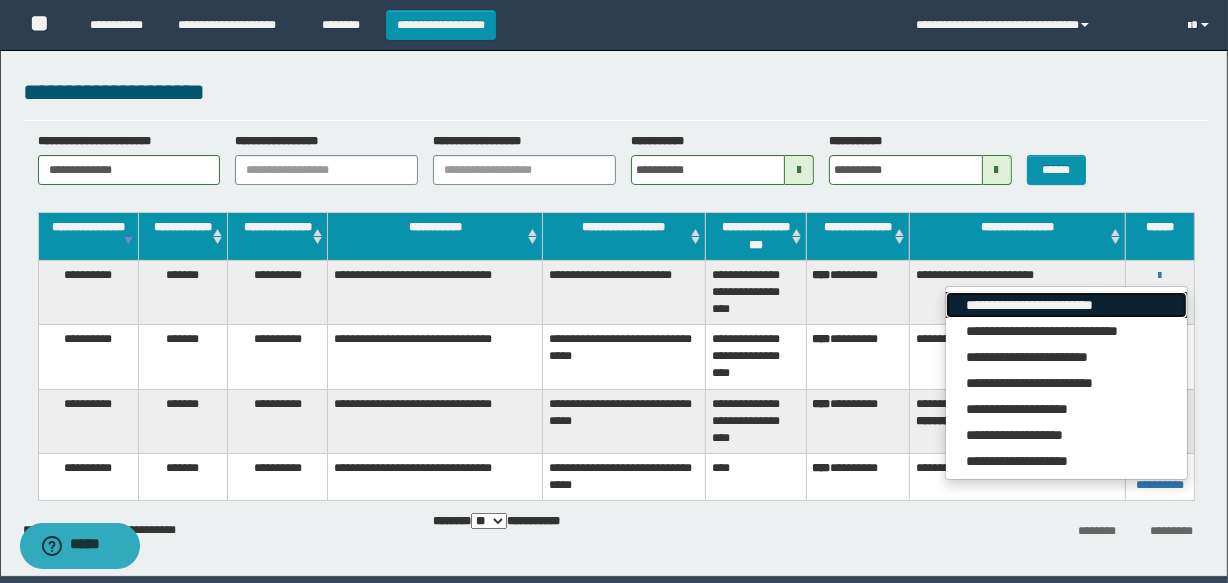click on "**********" at bounding box center (1066, 305) 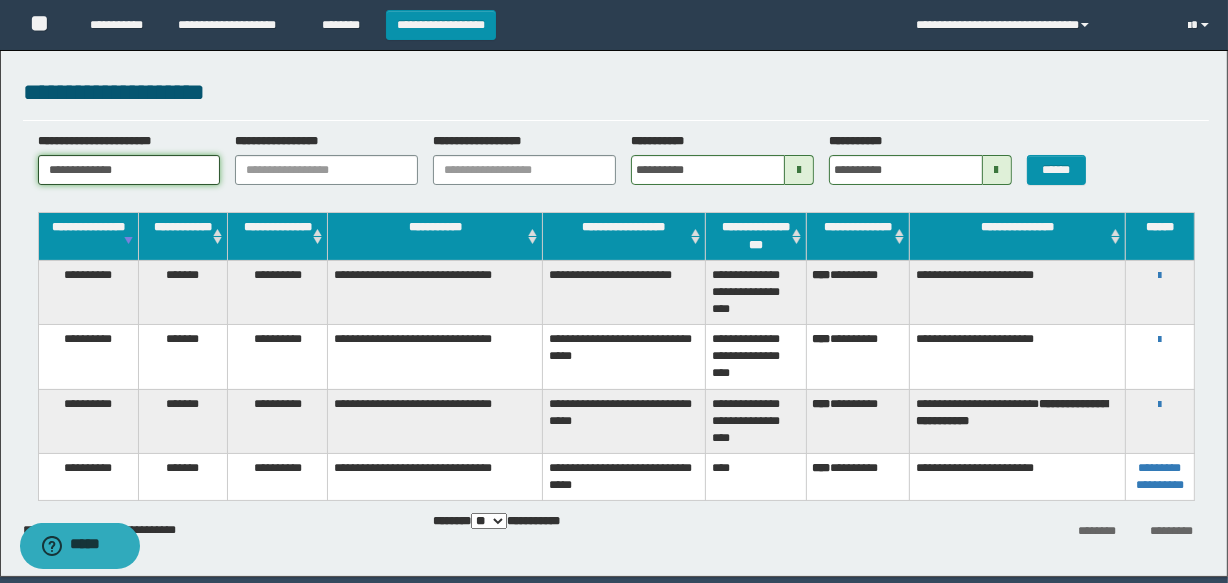 drag, startPoint x: 136, startPoint y: 167, endPoint x: 208, endPoint y: 179, distance: 72.99315 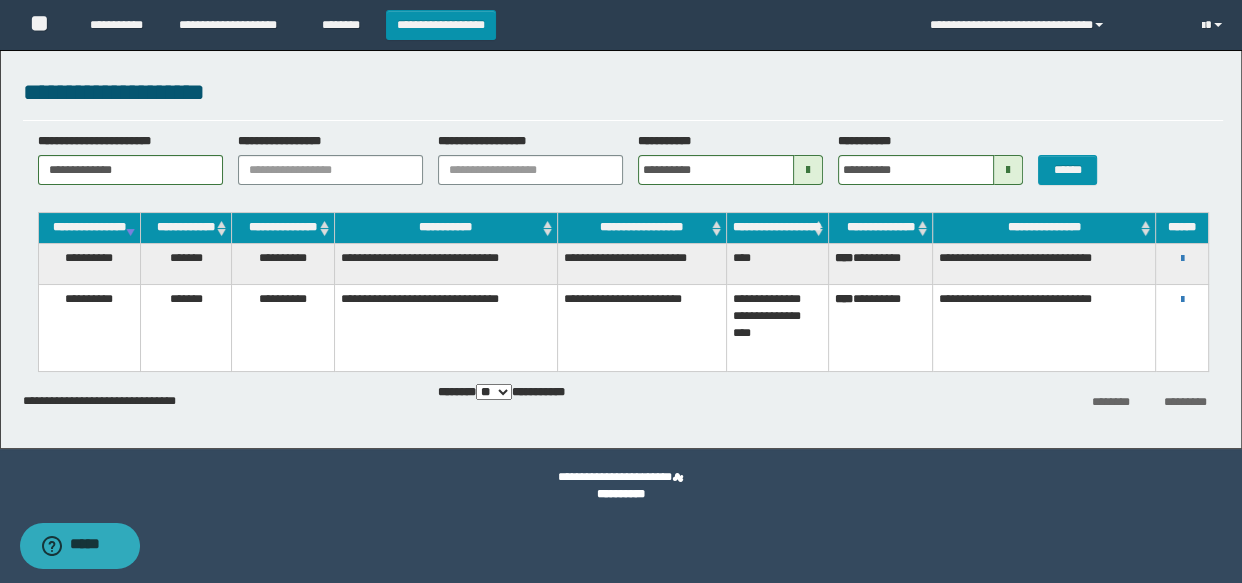 click on "**********" at bounding box center (1181, 328) 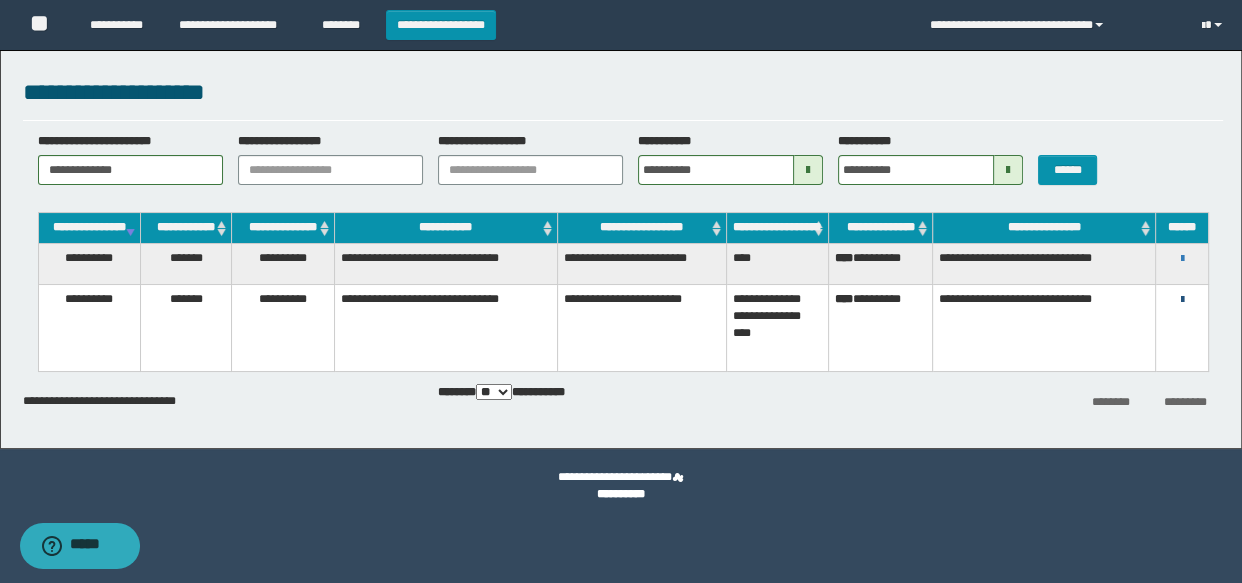 click at bounding box center (1181, 300) 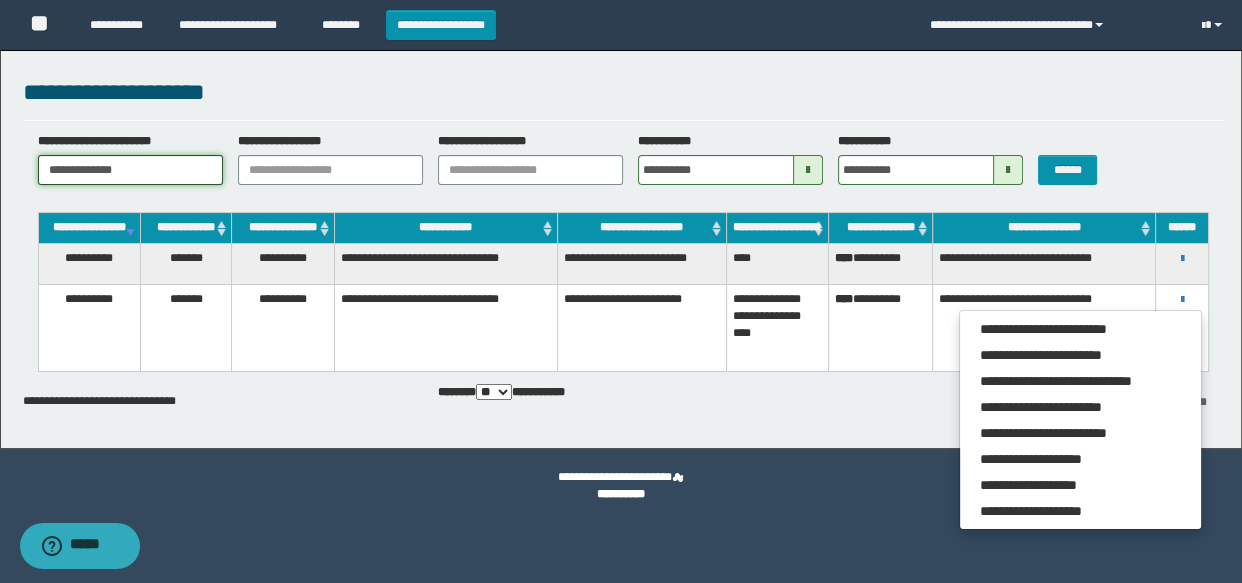 click on "**********" at bounding box center [130, 170] 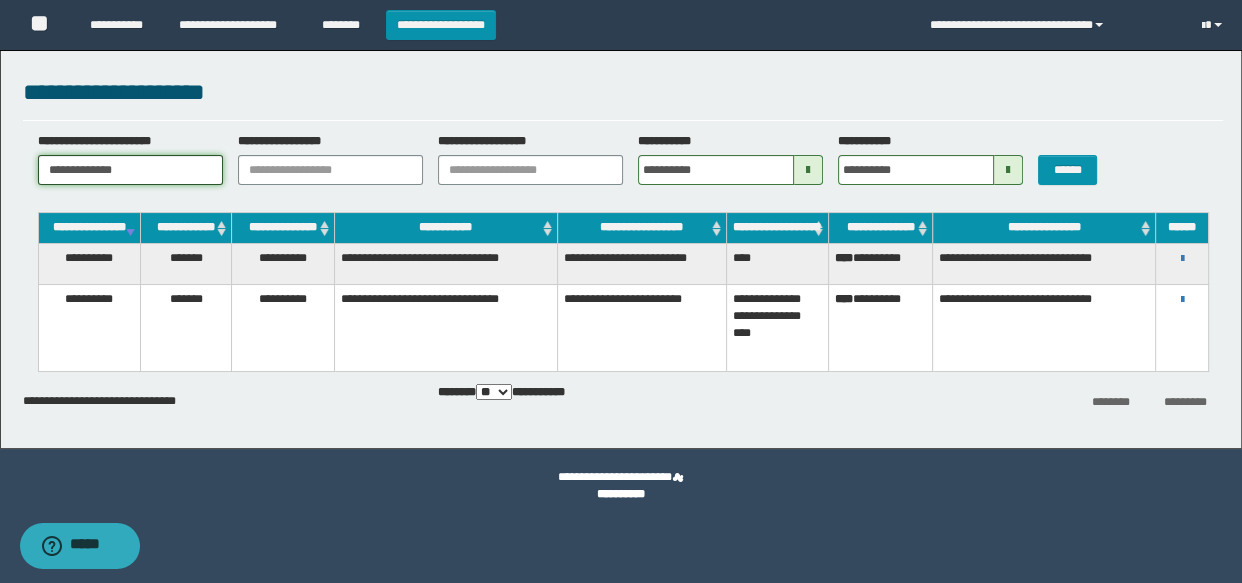 click on "**********" at bounding box center (130, 170) 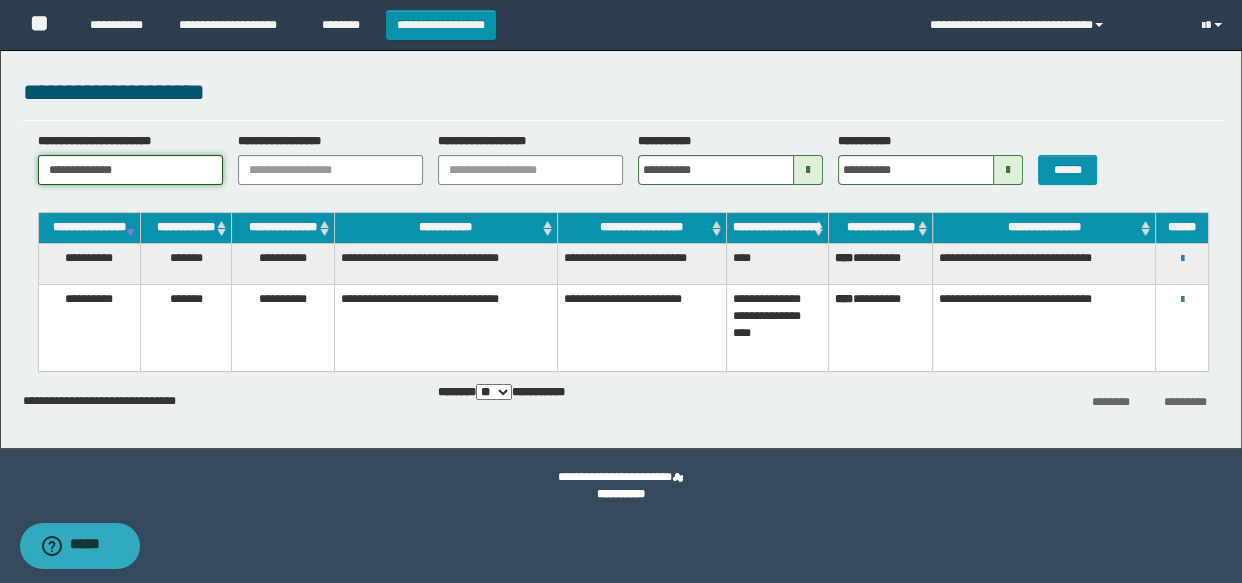 paste 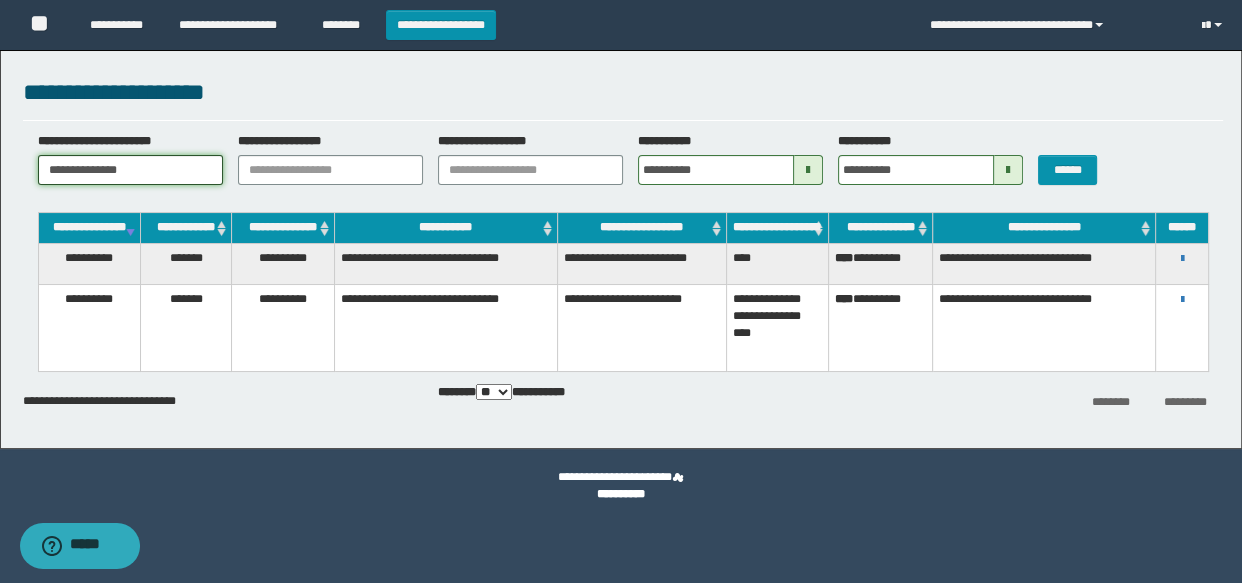 scroll, scrollTop: 0, scrollLeft: 10, axis: horizontal 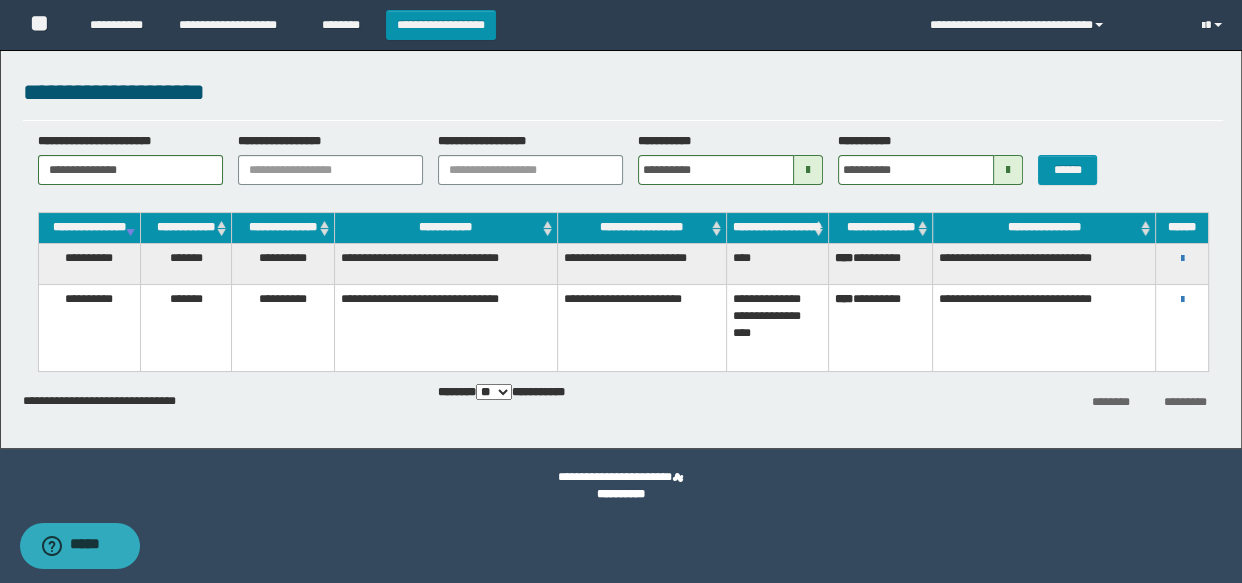 click on "**********" at bounding box center [1182, 258] 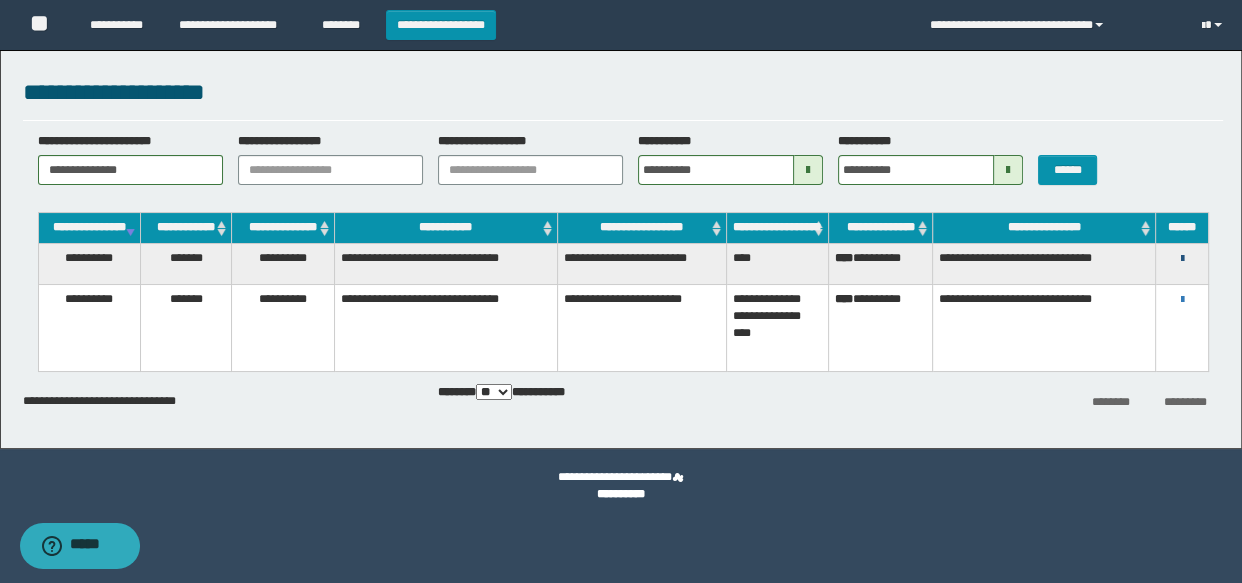 click at bounding box center (1181, 259) 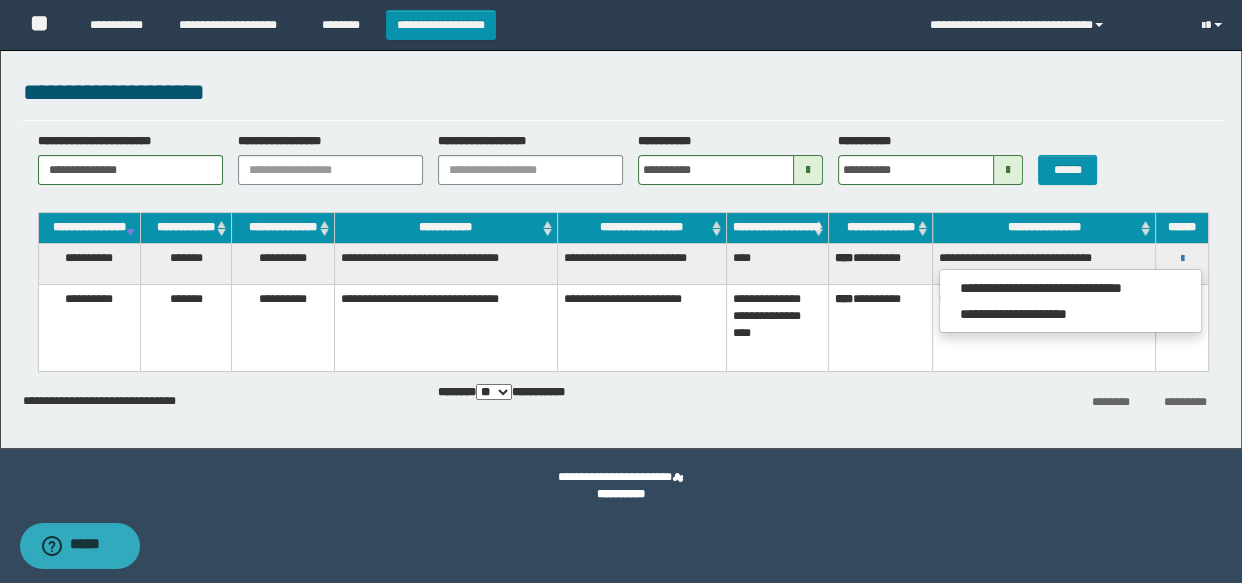 drag, startPoint x: 1073, startPoint y: 387, endPoint x: 1202, endPoint y: 350, distance: 134.20134 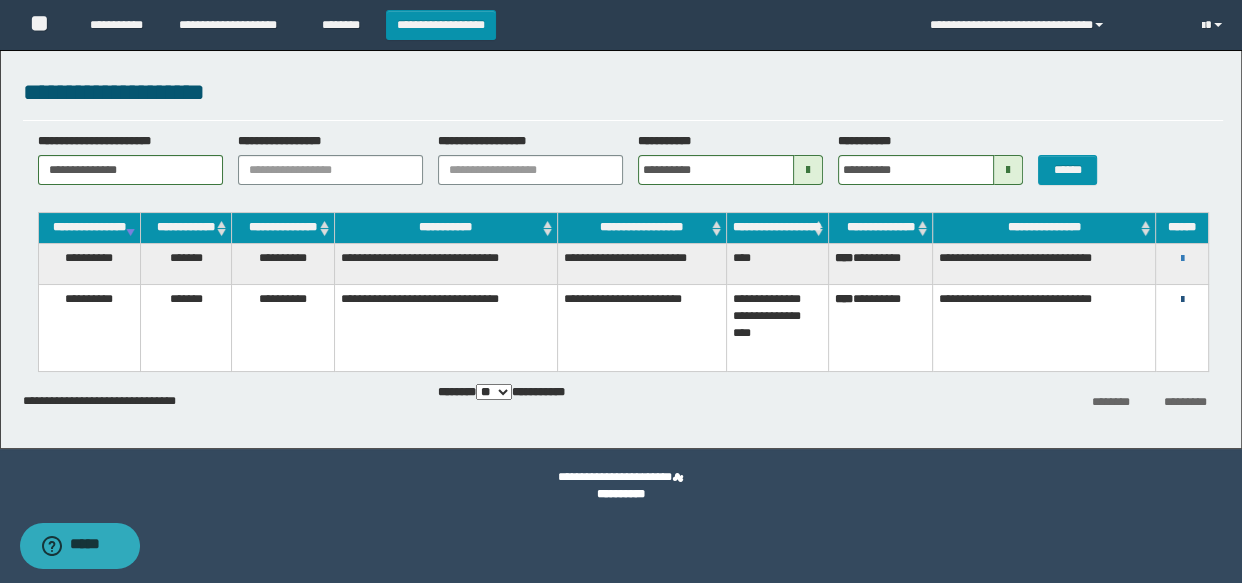 click at bounding box center (1181, 300) 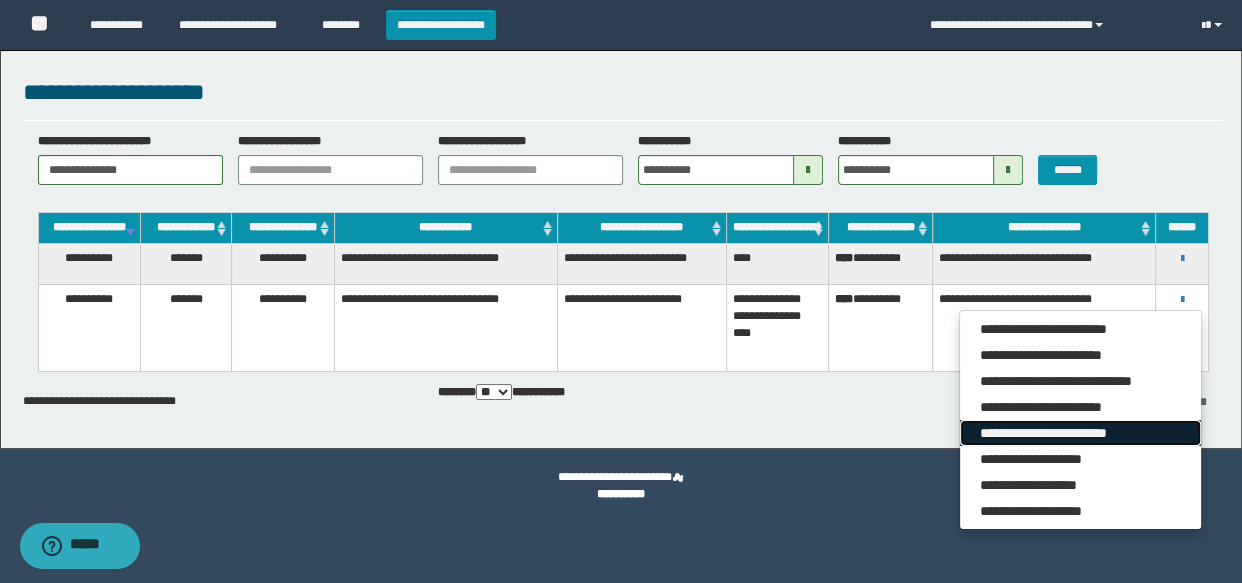 click on "**********" at bounding box center [1080, 433] 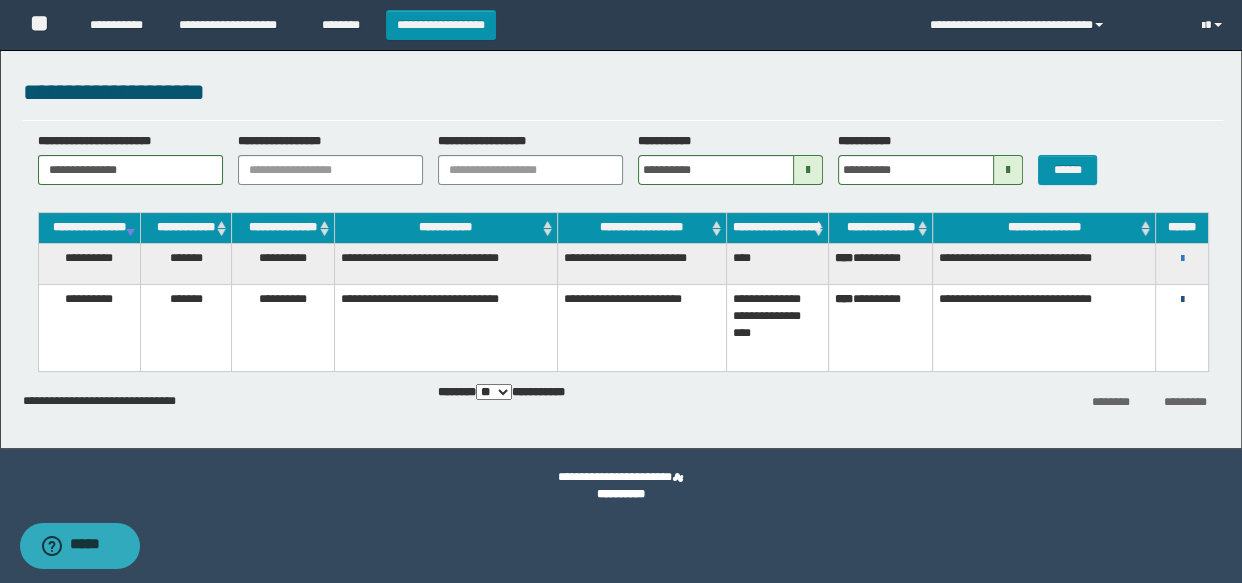 click at bounding box center (1181, 300) 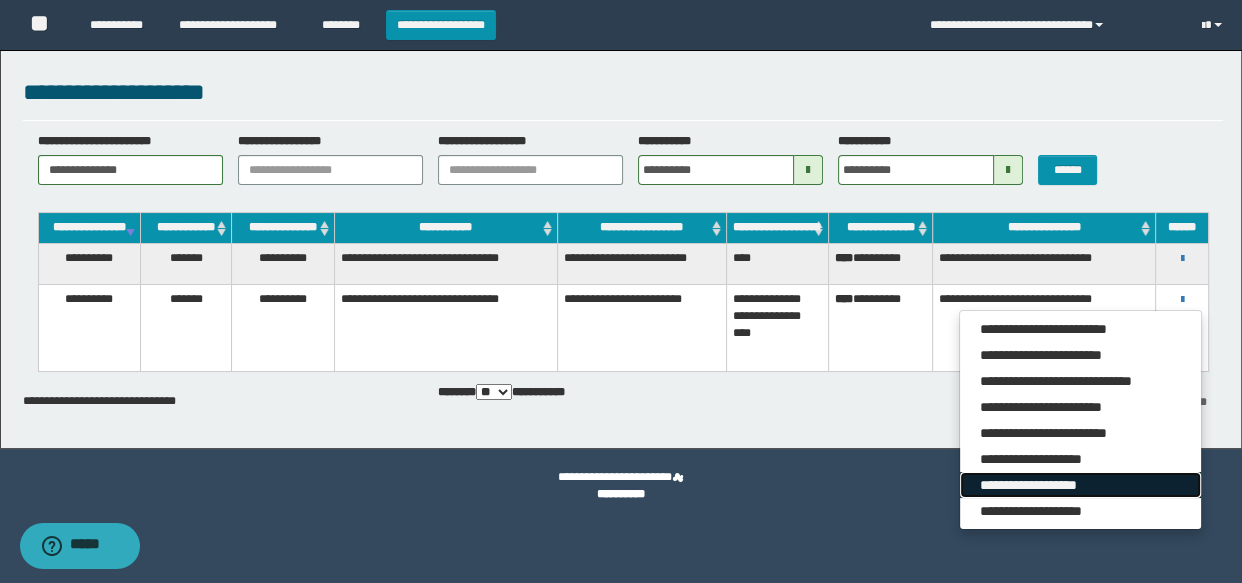 click on "**********" at bounding box center (1080, 485) 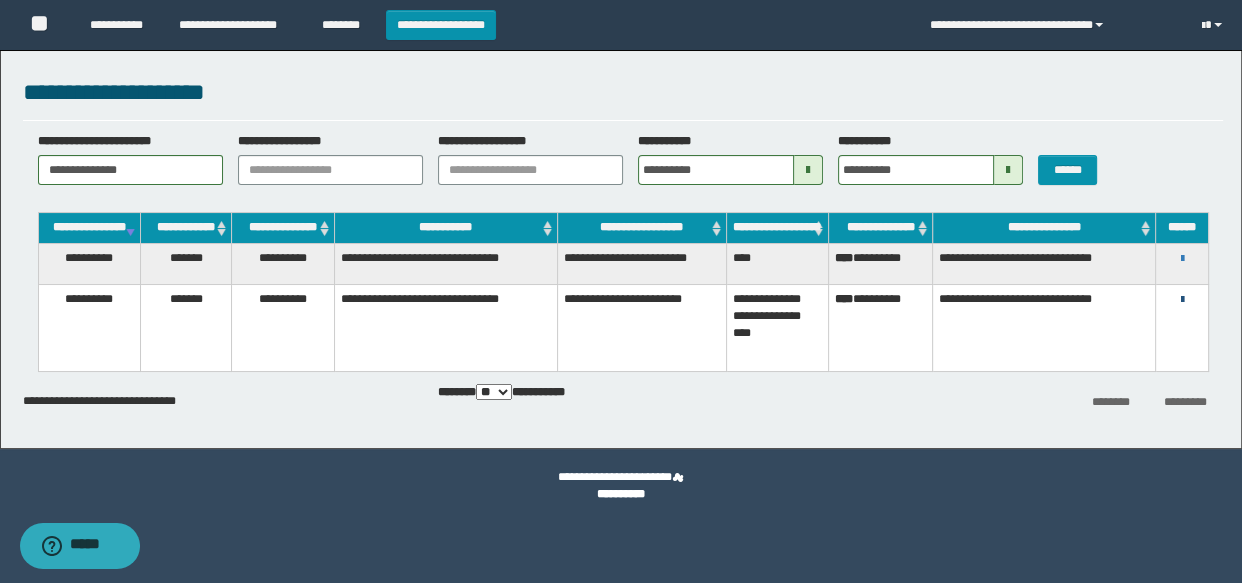 click at bounding box center [1181, 300] 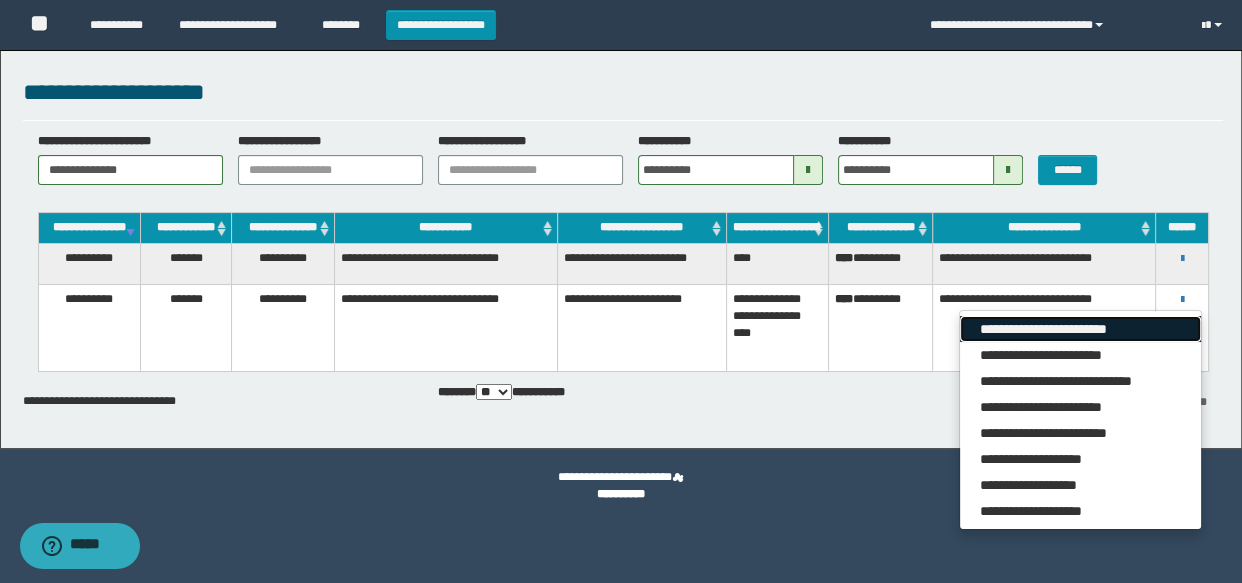click on "**********" at bounding box center [1080, 329] 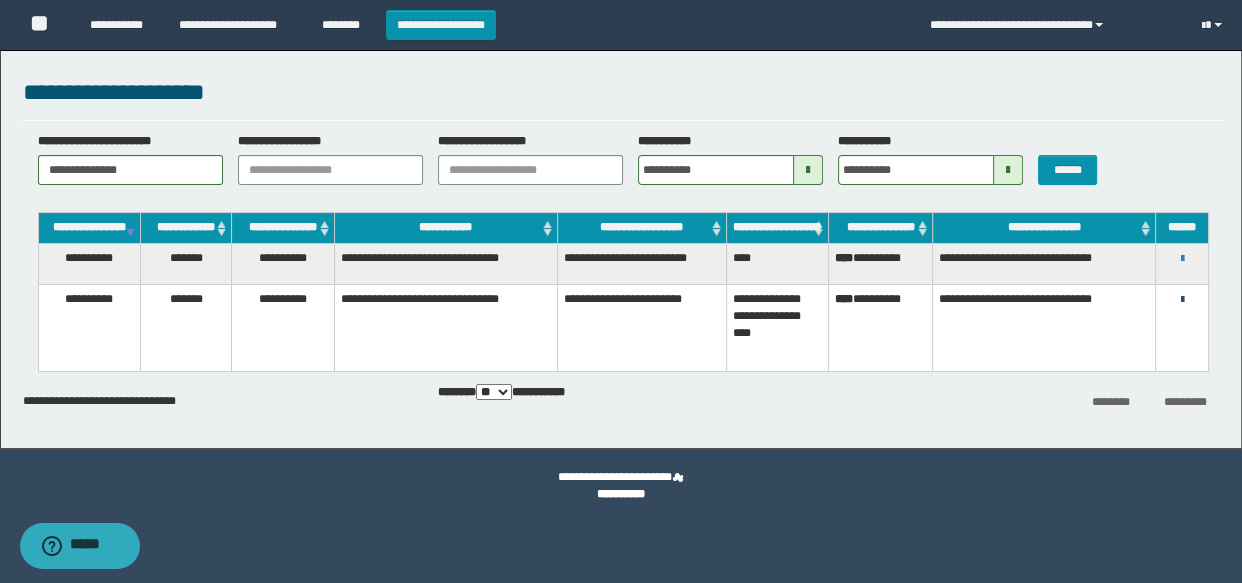 click at bounding box center (1181, 300) 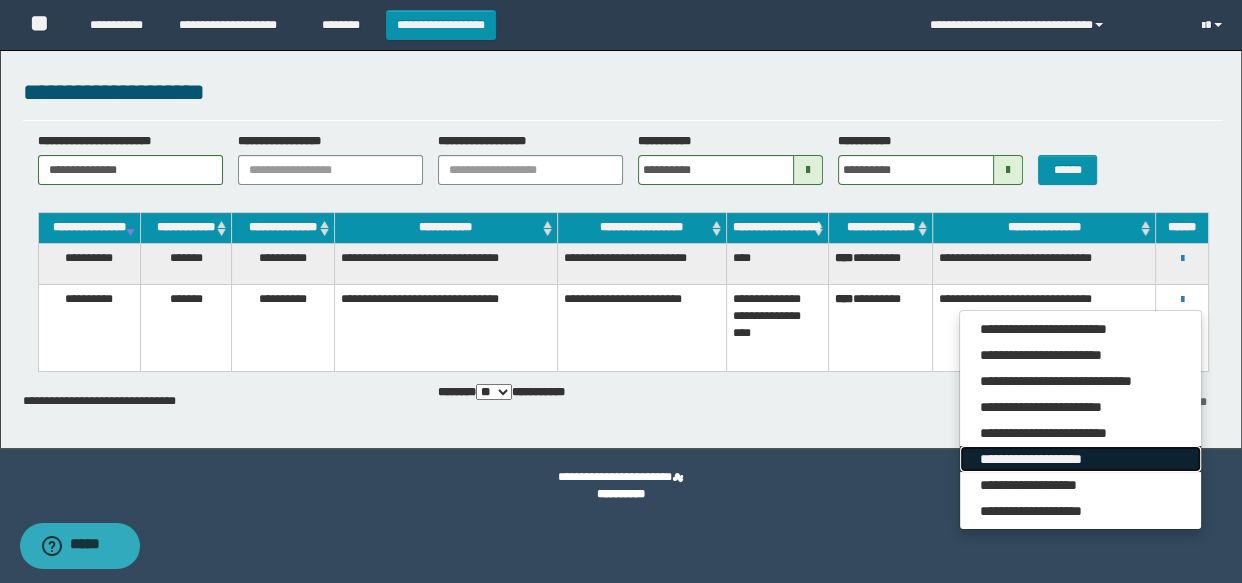 click on "**********" at bounding box center [1080, 459] 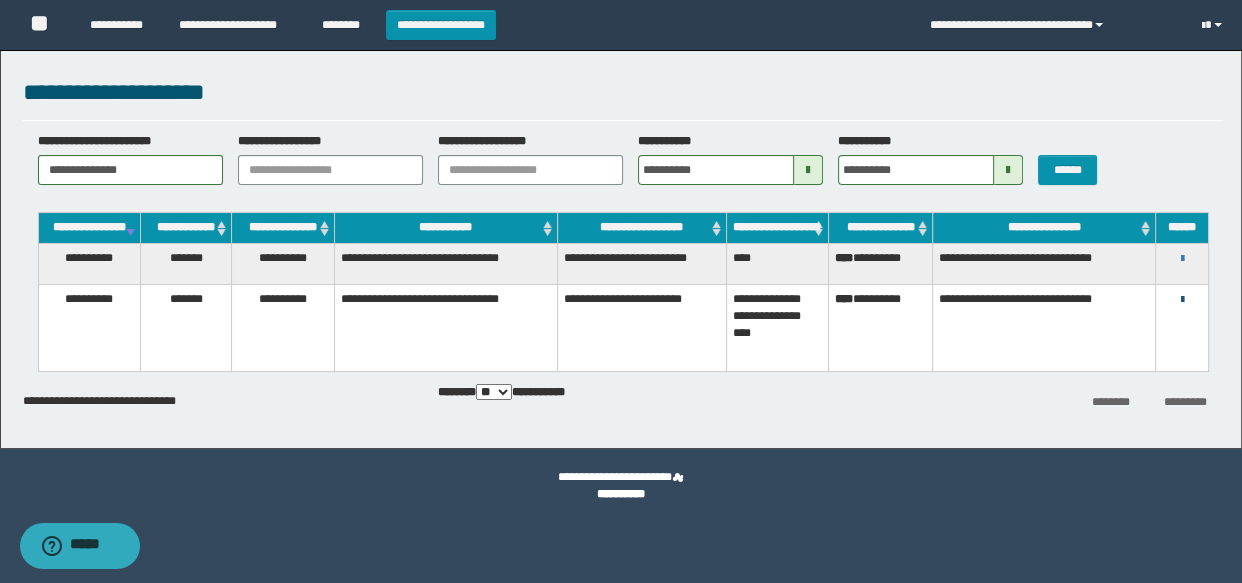drag, startPoint x: 1179, startPoint y: 317, endPoint x: 1130, endPoint y: 335, distance: 52.201534 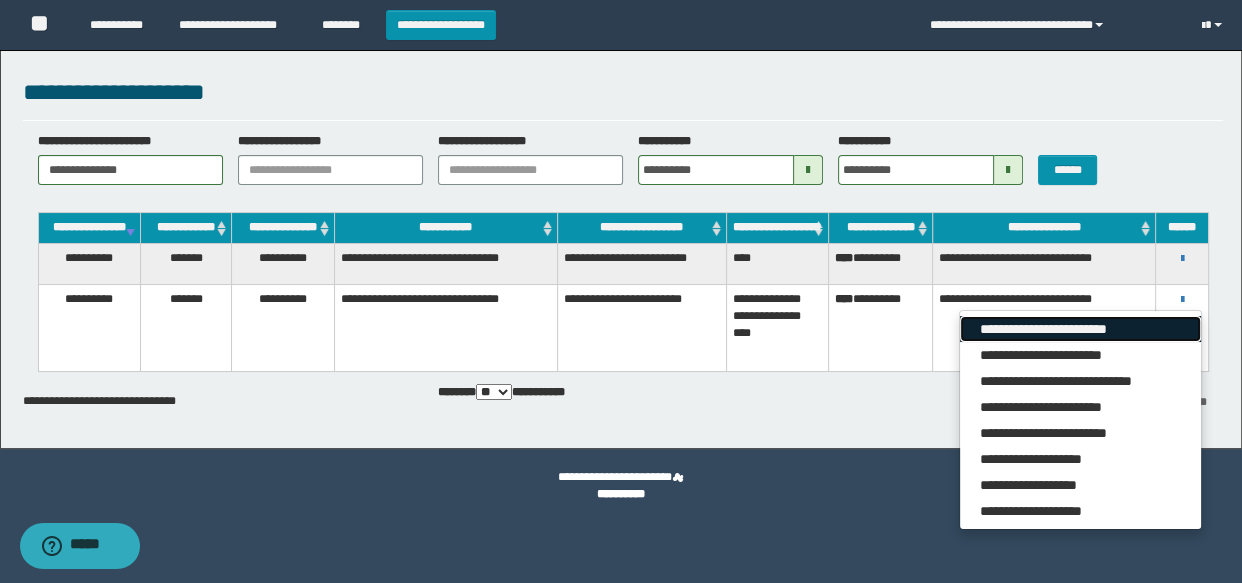 drag, startPoint x: 1120, startPoint y: 346, endPoint x: 1081, endPoint y: 314, distance: 50.447994 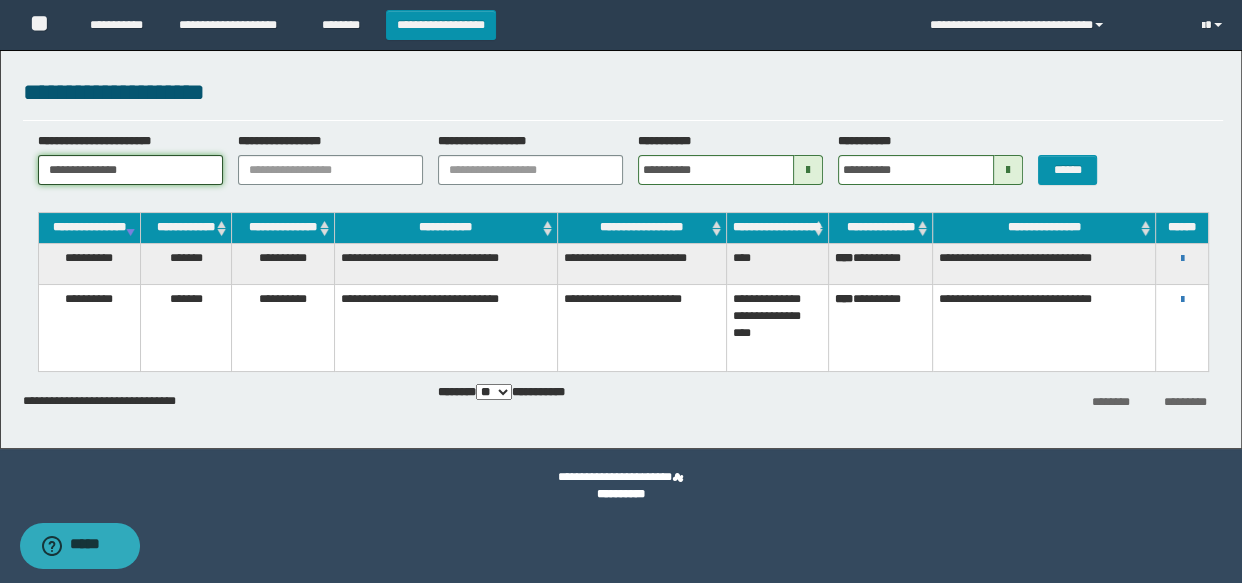 scroll, scrollTop: 0, scrollLeft: 10, axis: horizontal 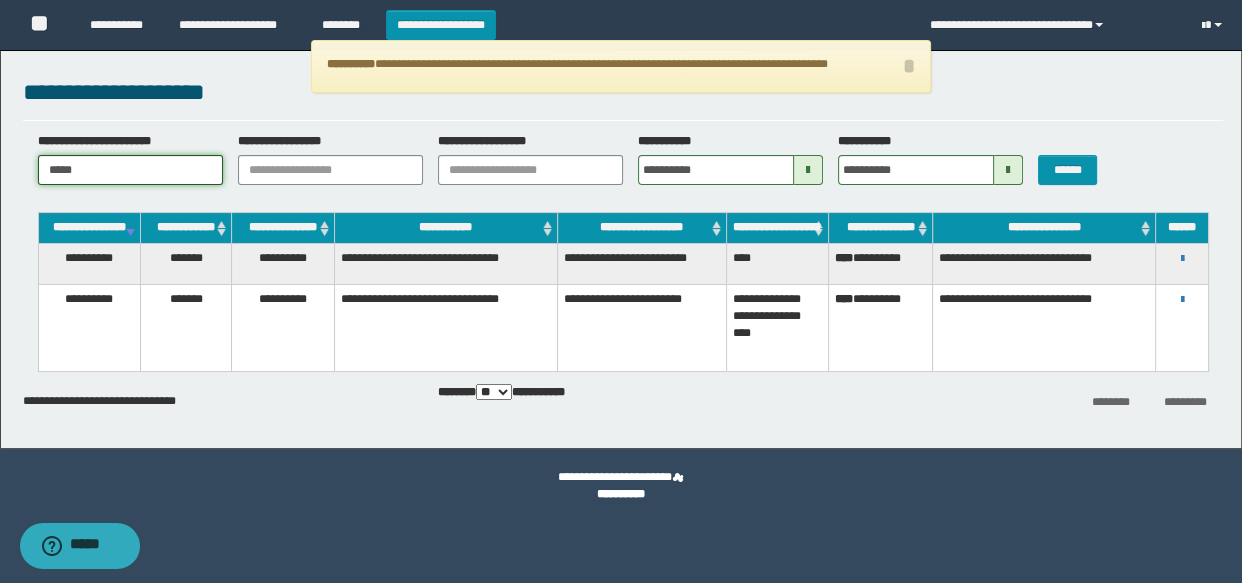 click on "*" at bounding box center [130, 170] 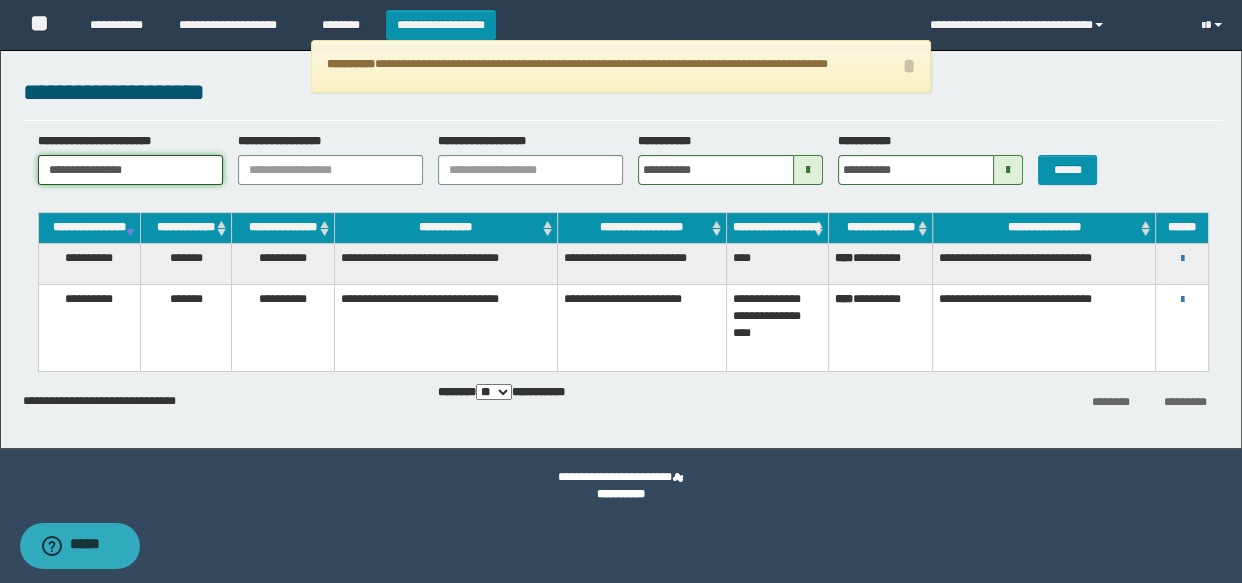 scroll, scrollTop: 0, scrollLeft: 36, axis: horizontal 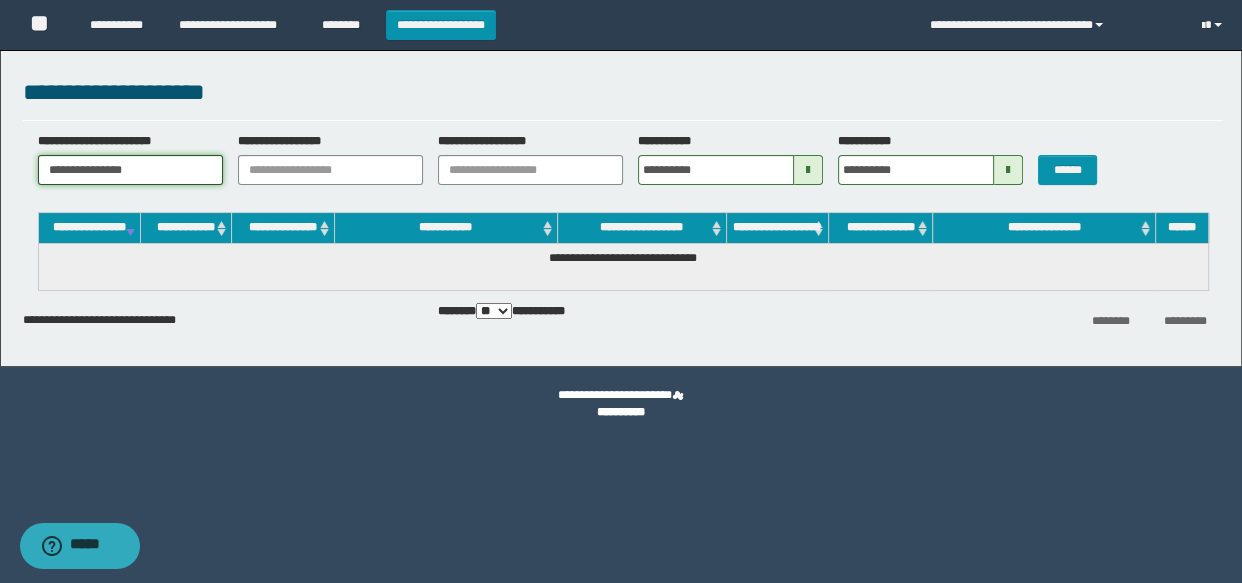 drag, startPoint x: 177, startPoint y: 160, endPoint x: 321, endPoint y: 95, distance: 157.99051 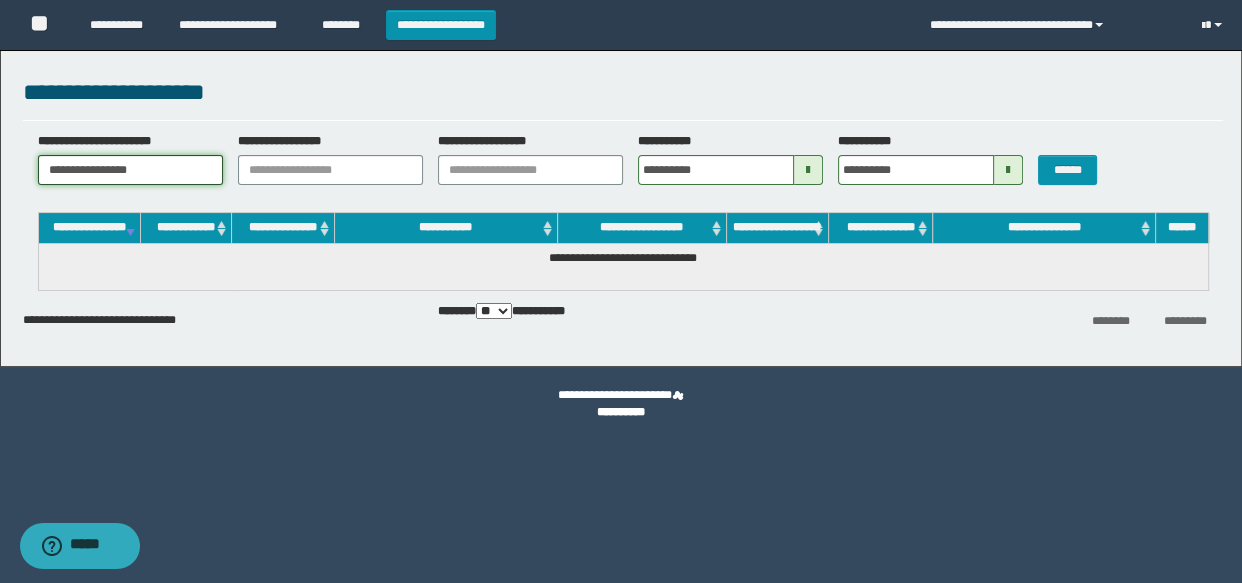 scroll, scrollTop: 0, scrollLeft: 62, axis: horizontal 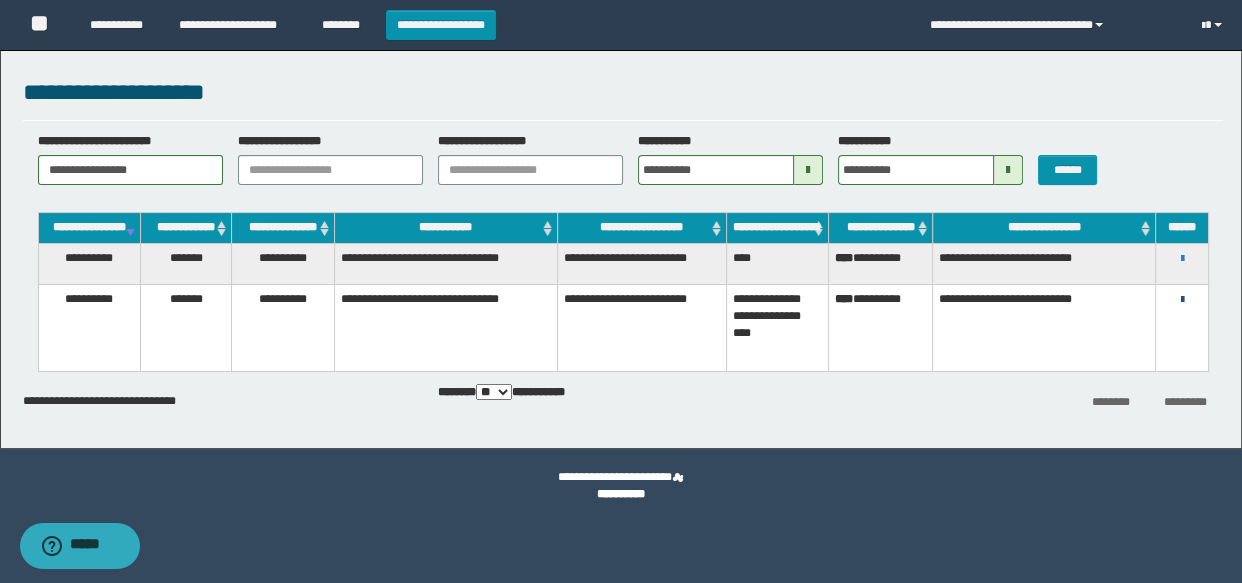 click at bounding box center (1181, 300) 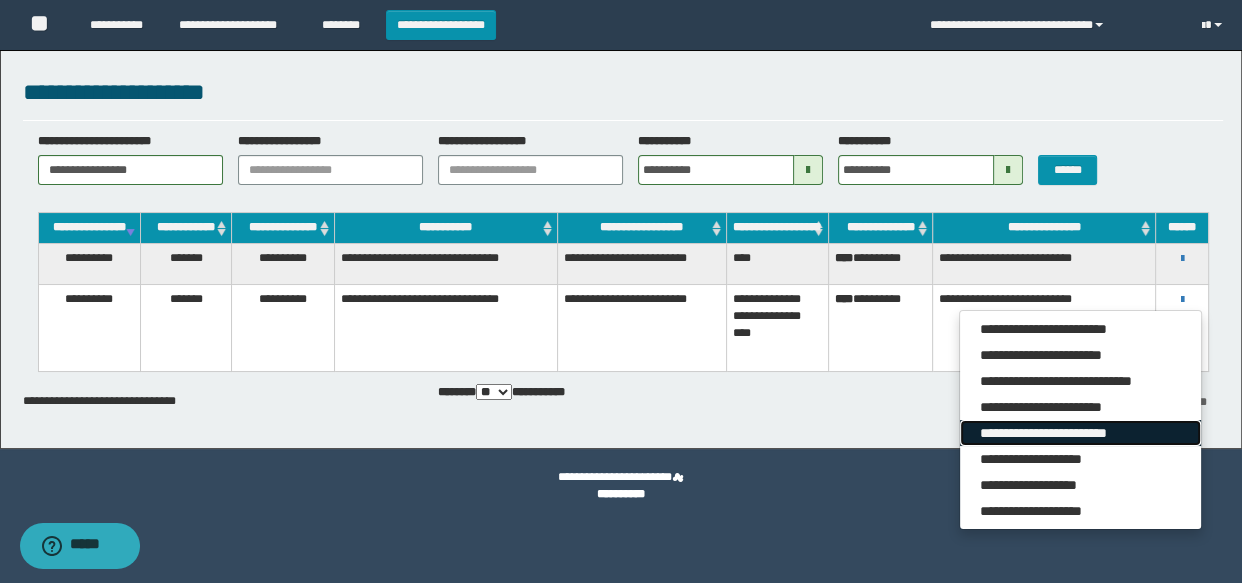 click on "**********" at bounding box center (1080, 433) 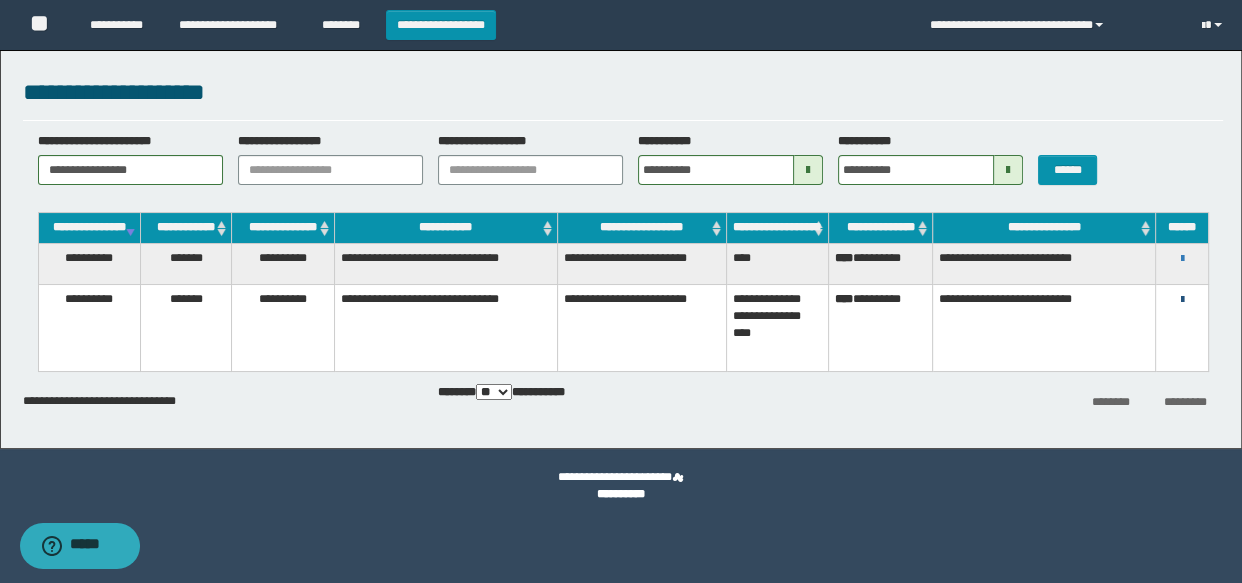 click at bounding box center (1181, 300) 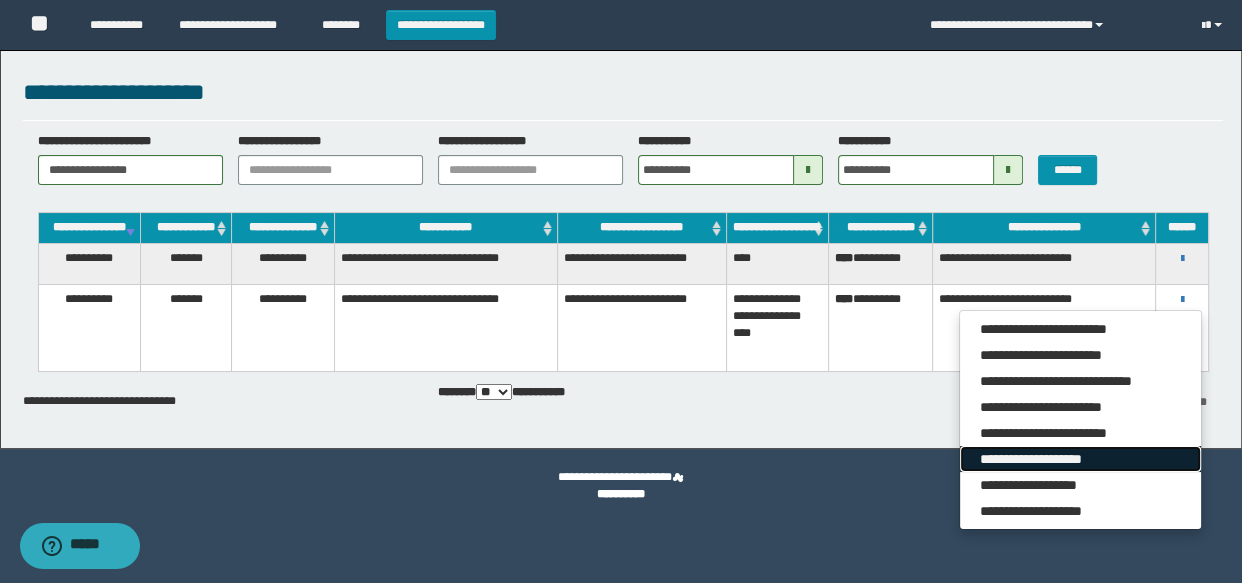 click on "**********" at bounding box center [1080, 459] 